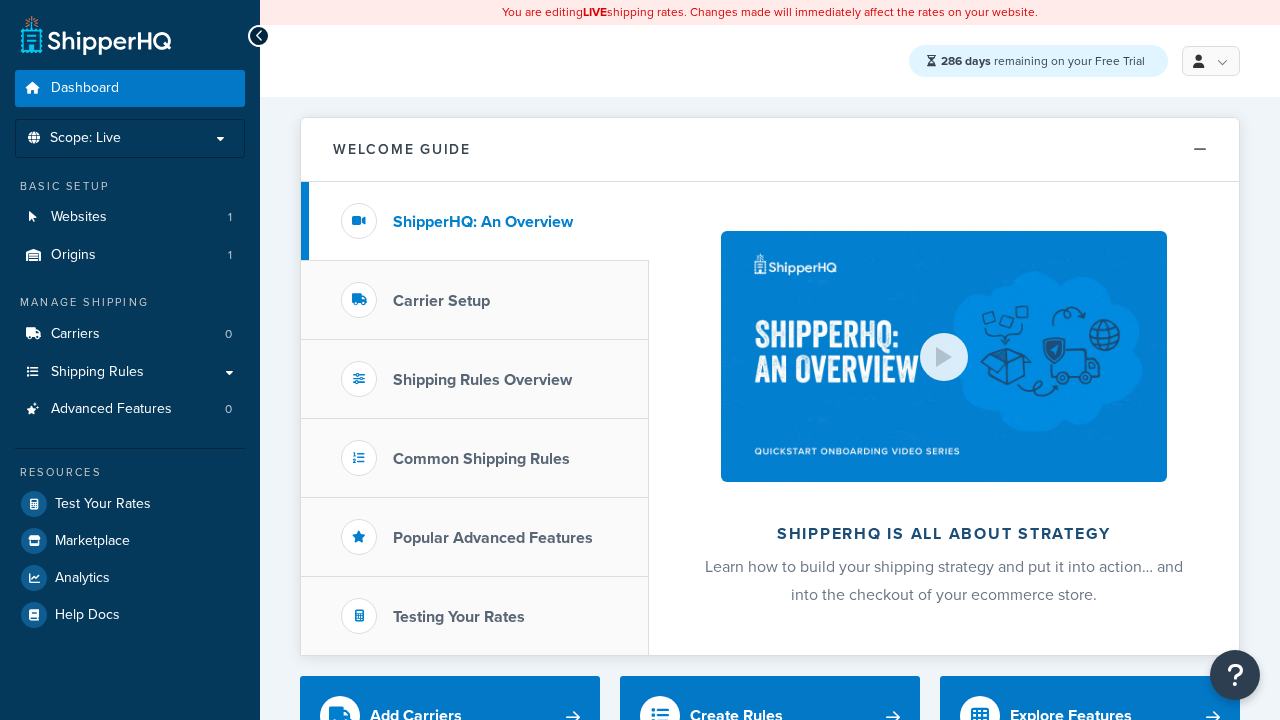 scroll, scrollTop: 0, scrollLeft: 0, axis: both 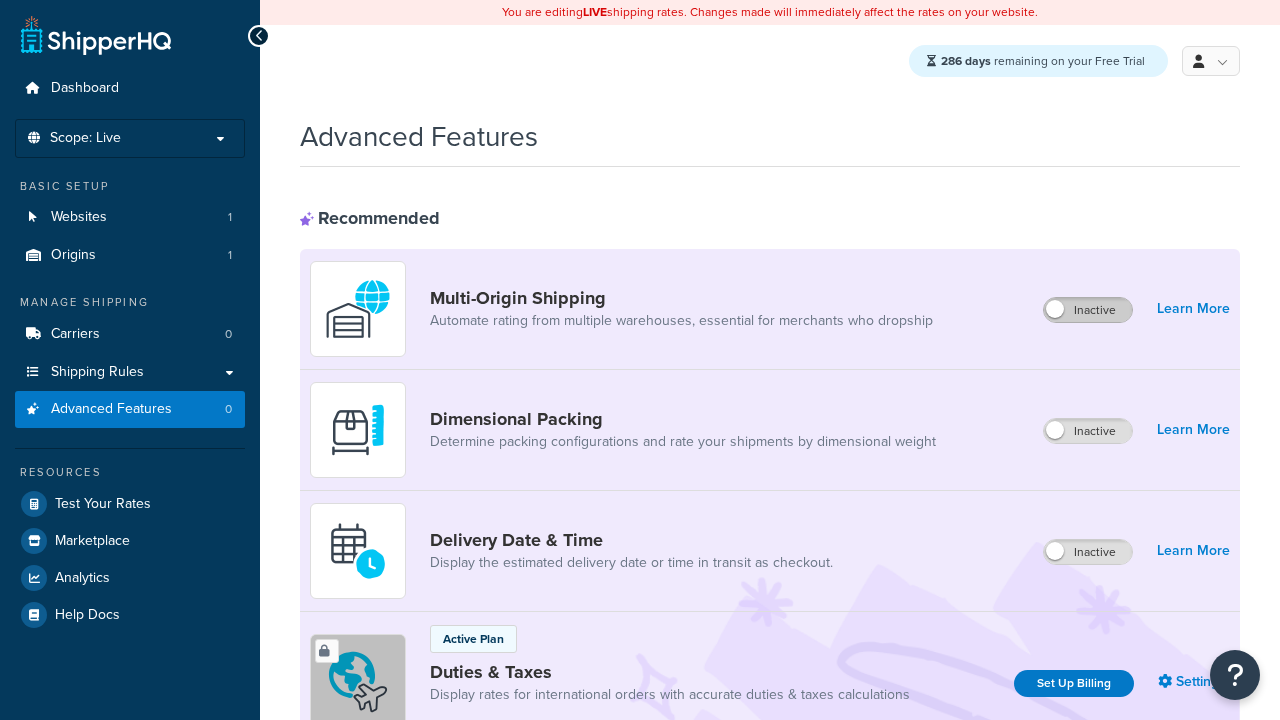 click on "Inactive" at bounding box center [1088, 310] 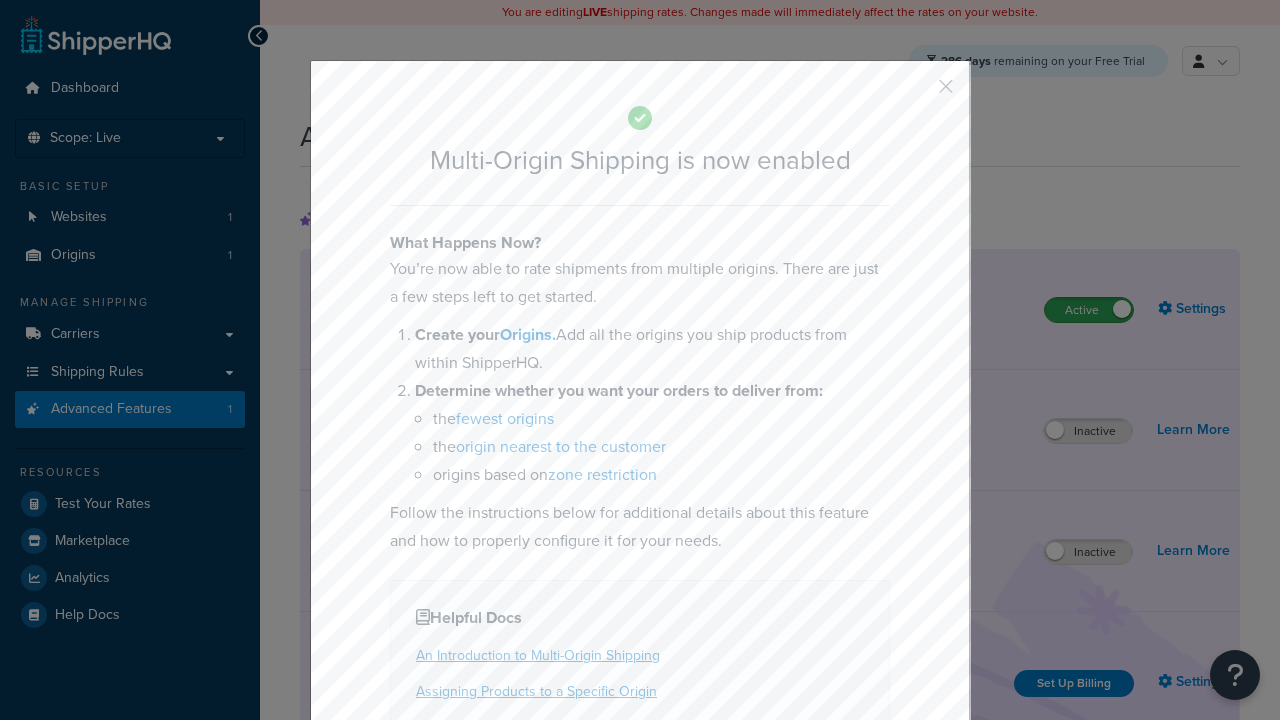 scroll, scrollTop: 0, scrollLeft: 0, axis: both 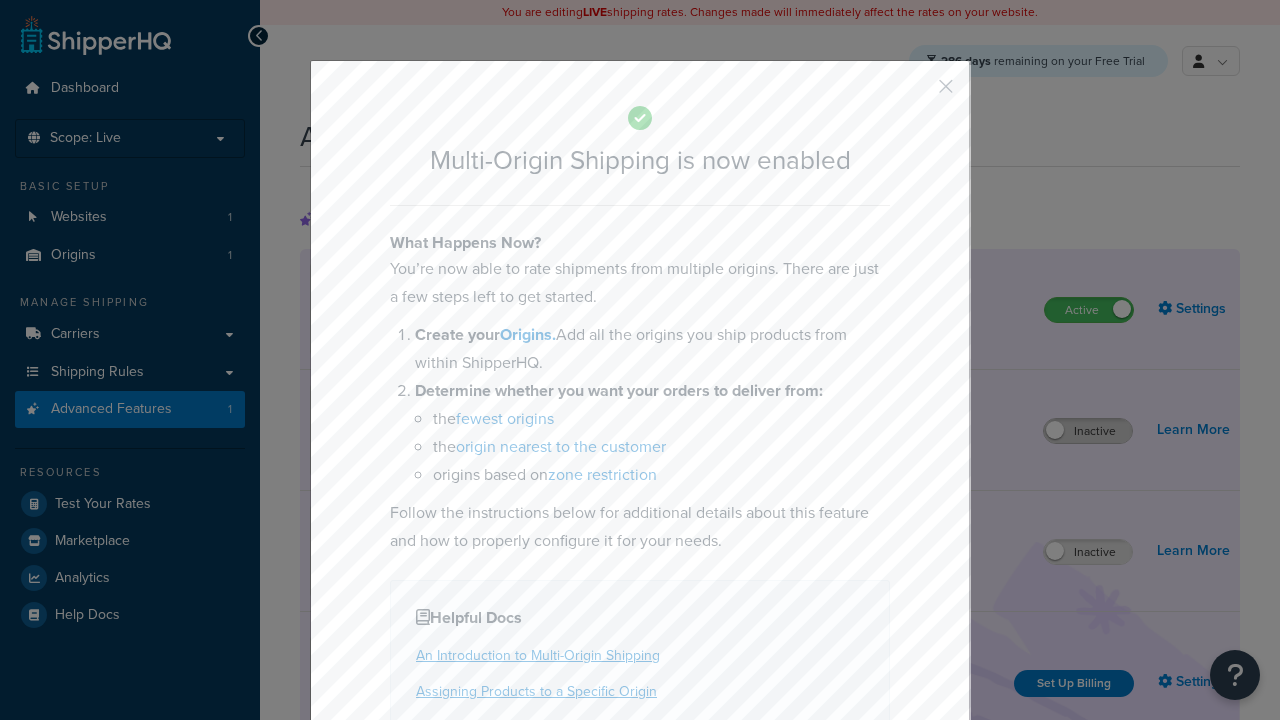 click at bounding box center [916, 93] 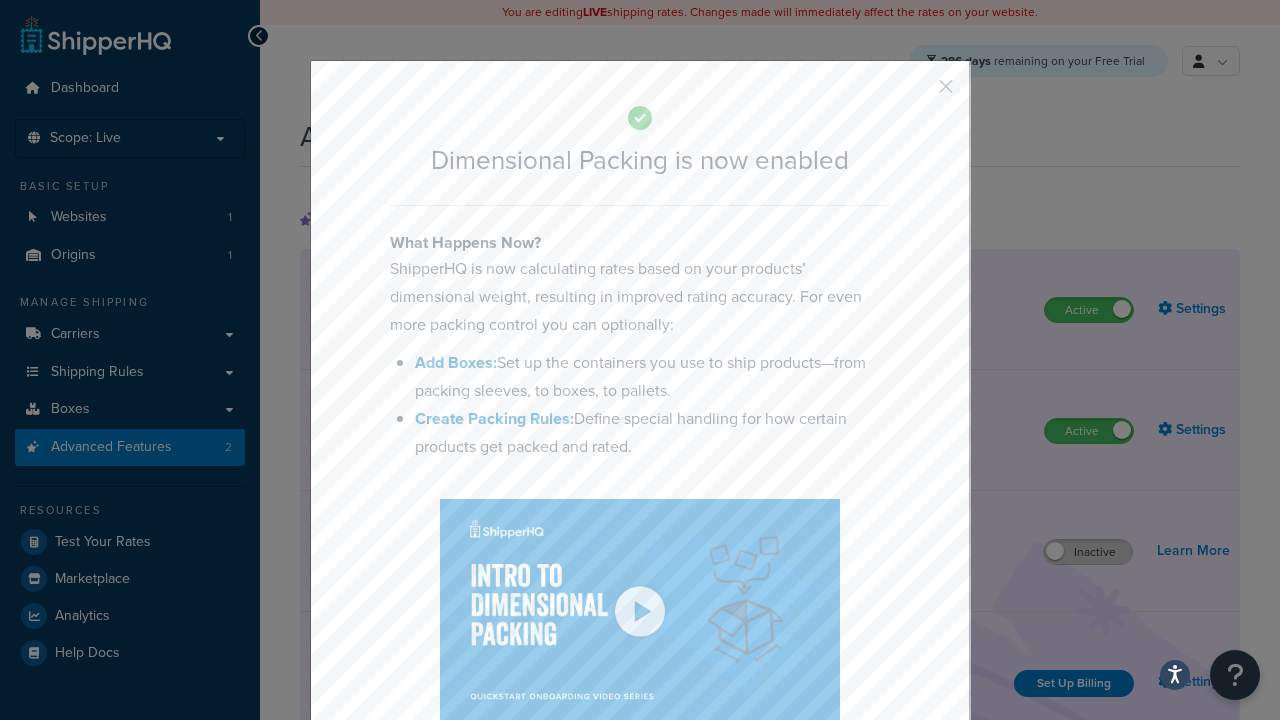 click at bounding box center (916, 93) 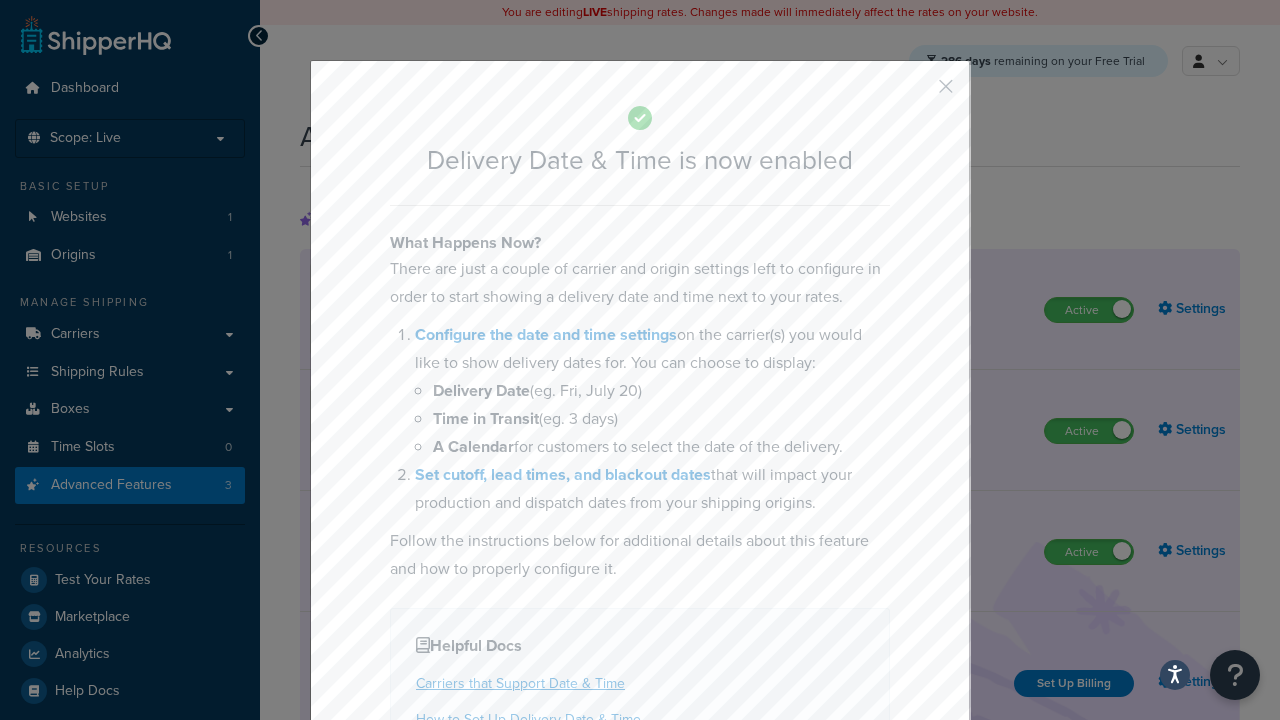 click at bounding box center [916, 93] 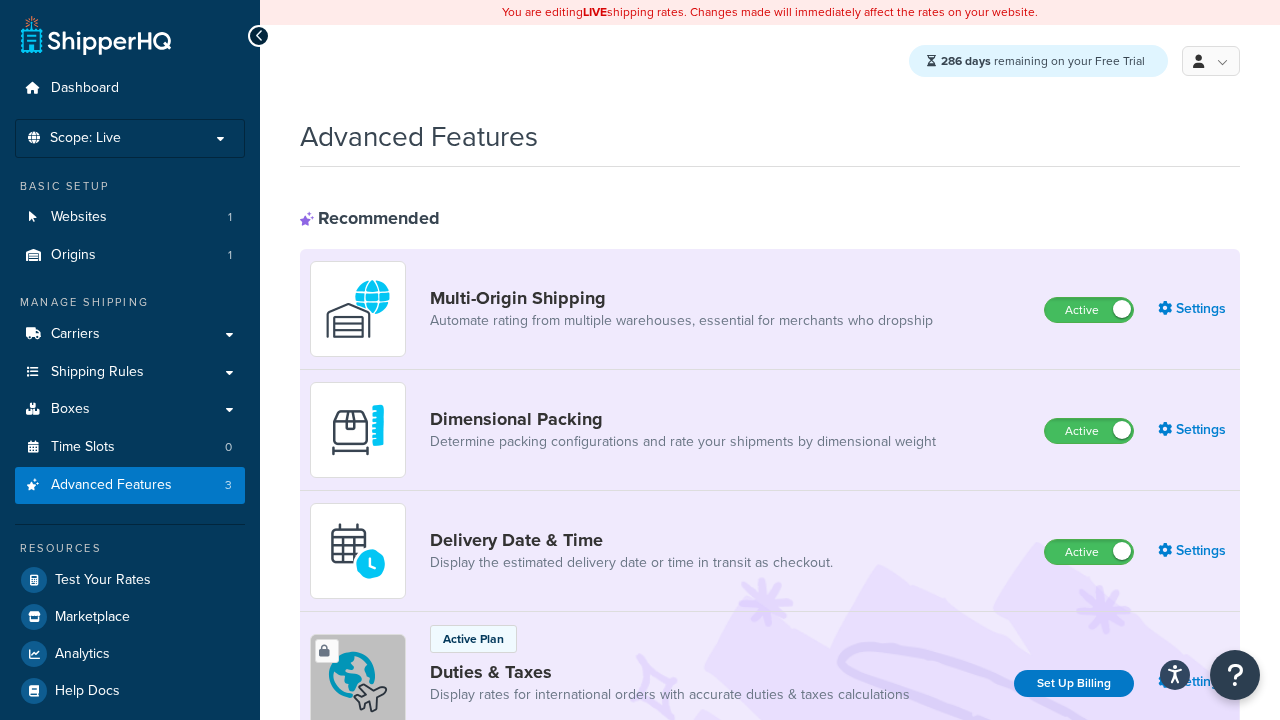 click on "Inactive" at bounding box center [1088, 887] 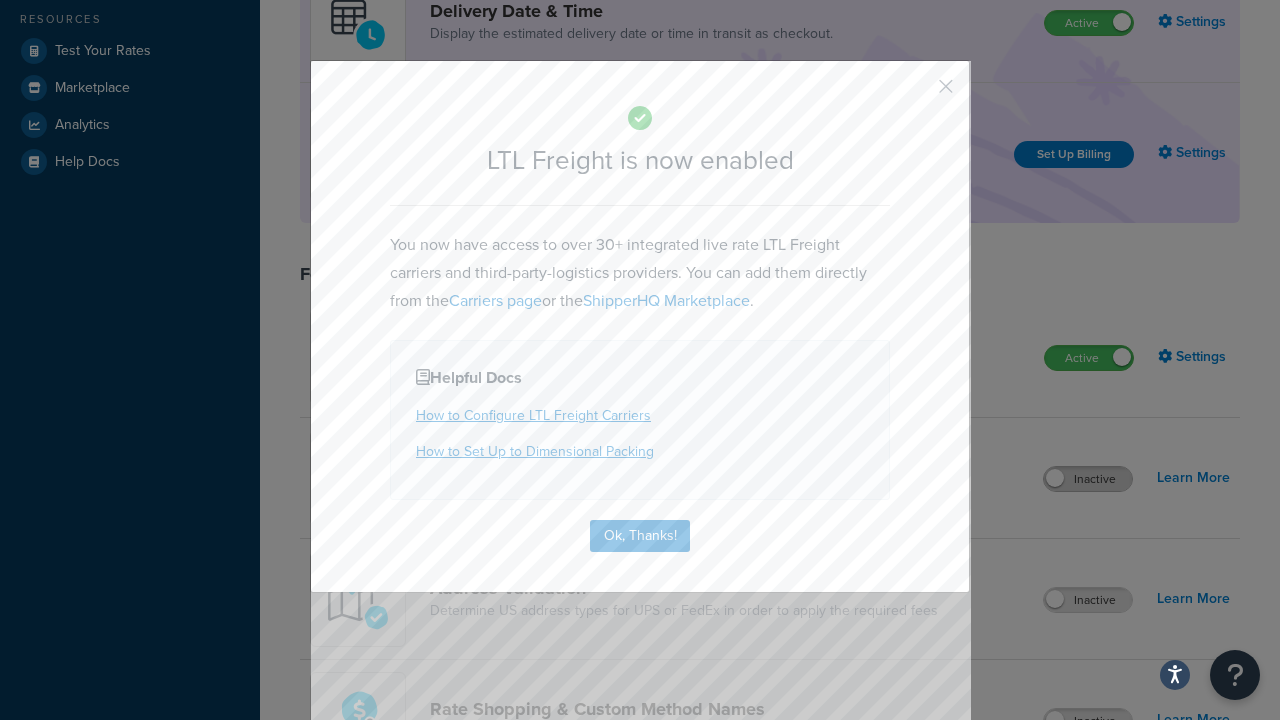 click at bounding box center (916, 93) 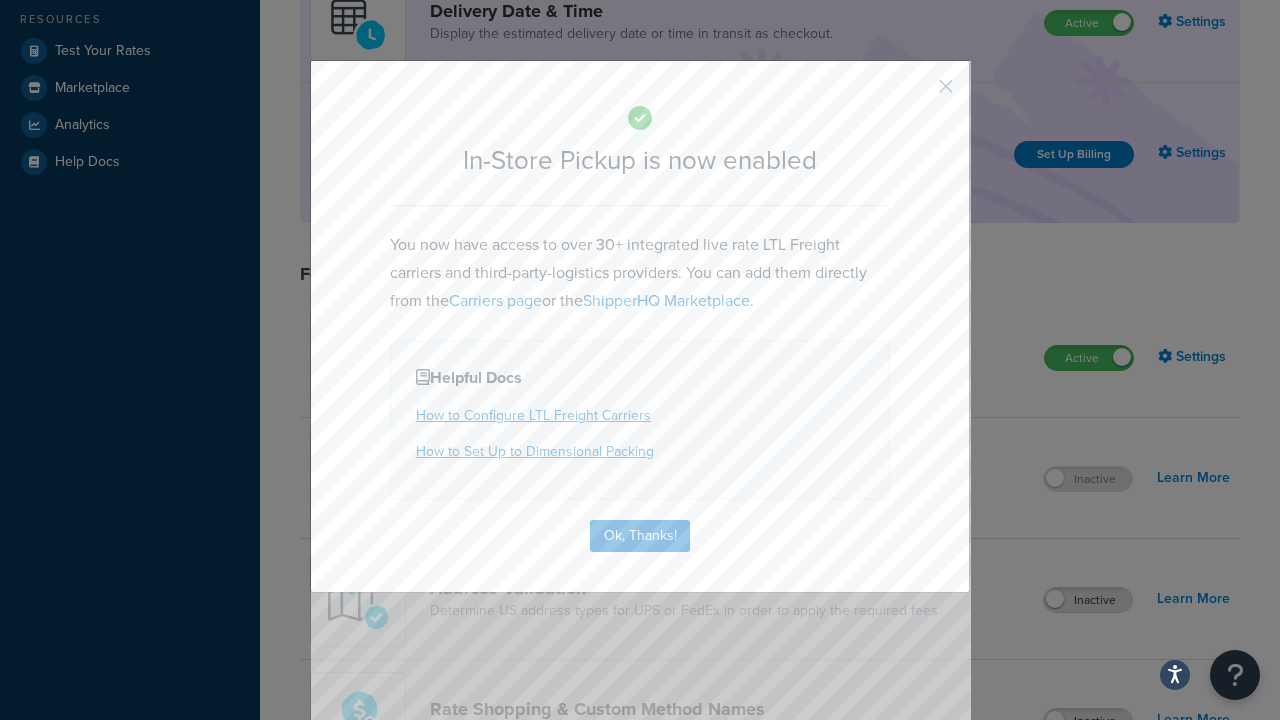 scroll, scrollTop: 567, scrollLeft: 0, axis: vertical 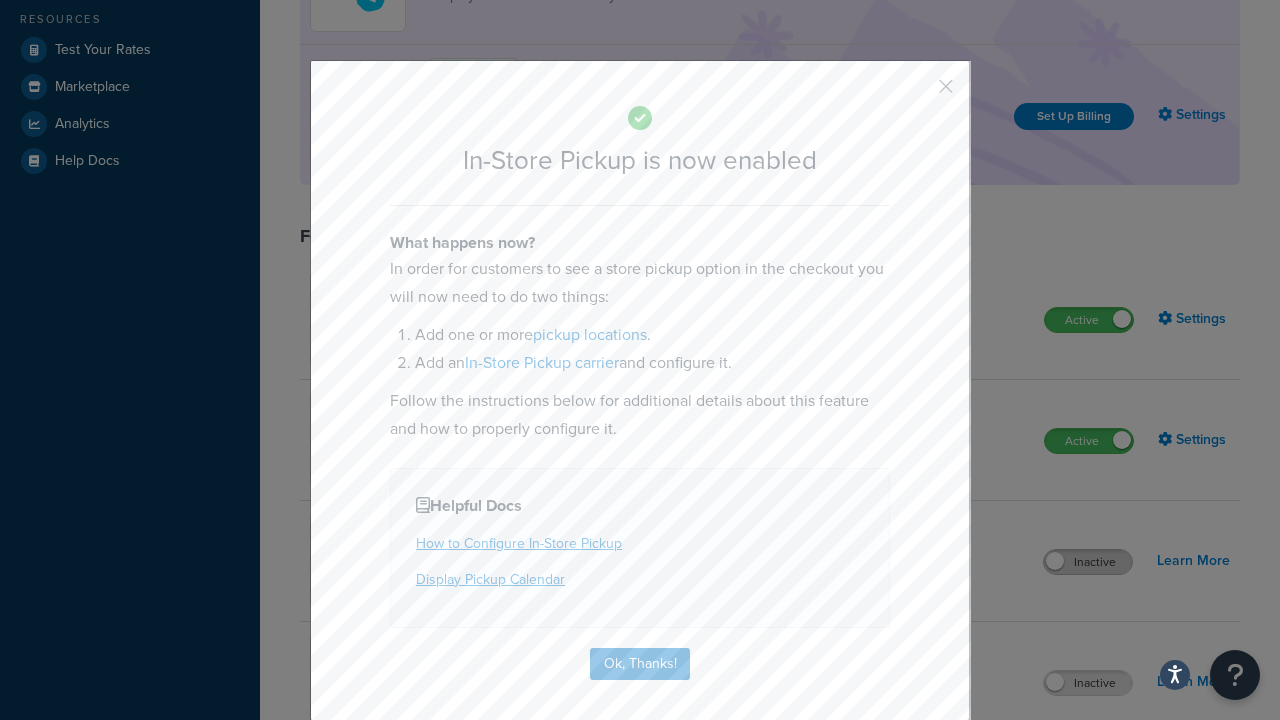 click at bounding box center [916, 93] 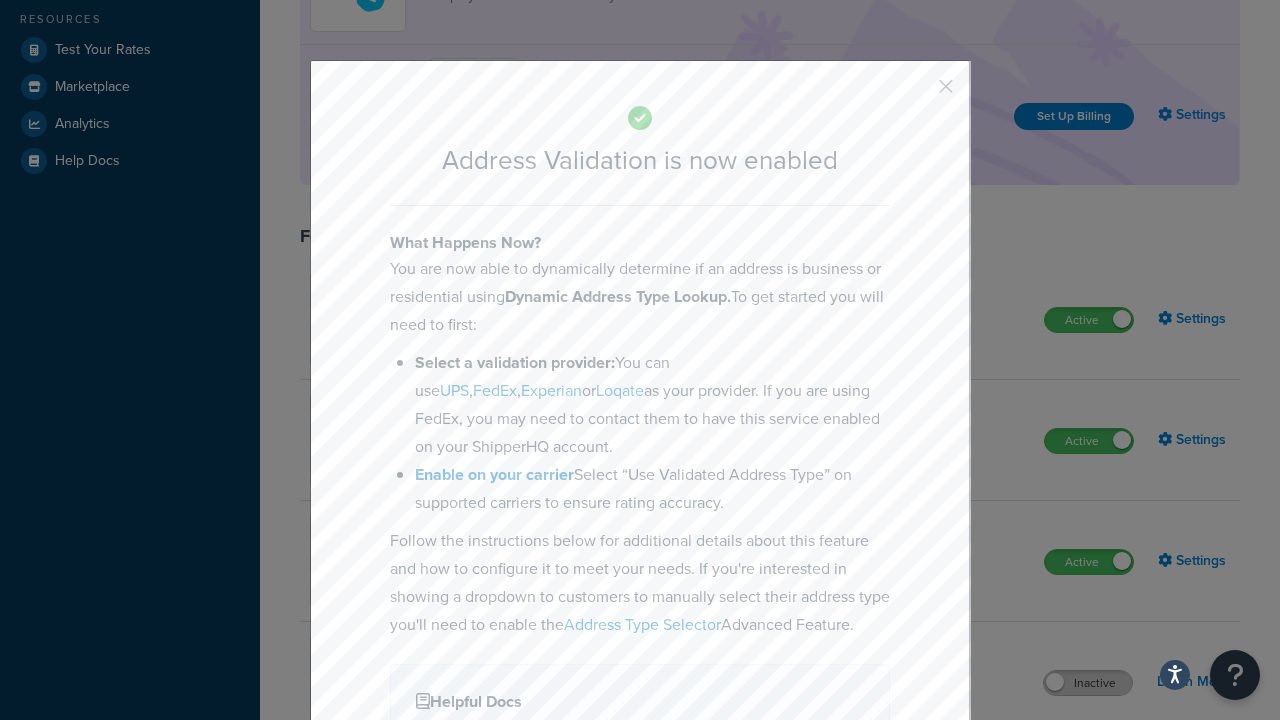 click at bounding box center (916, 93) 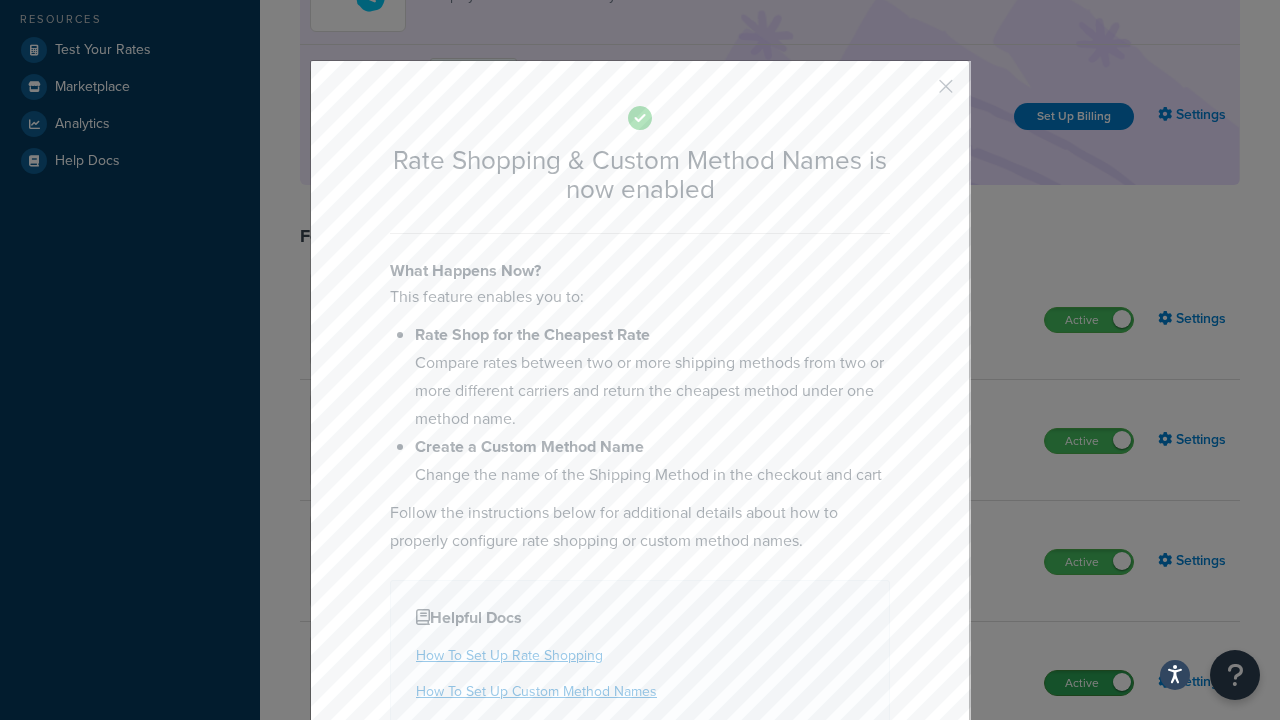 click at bounding box center (916, 93) 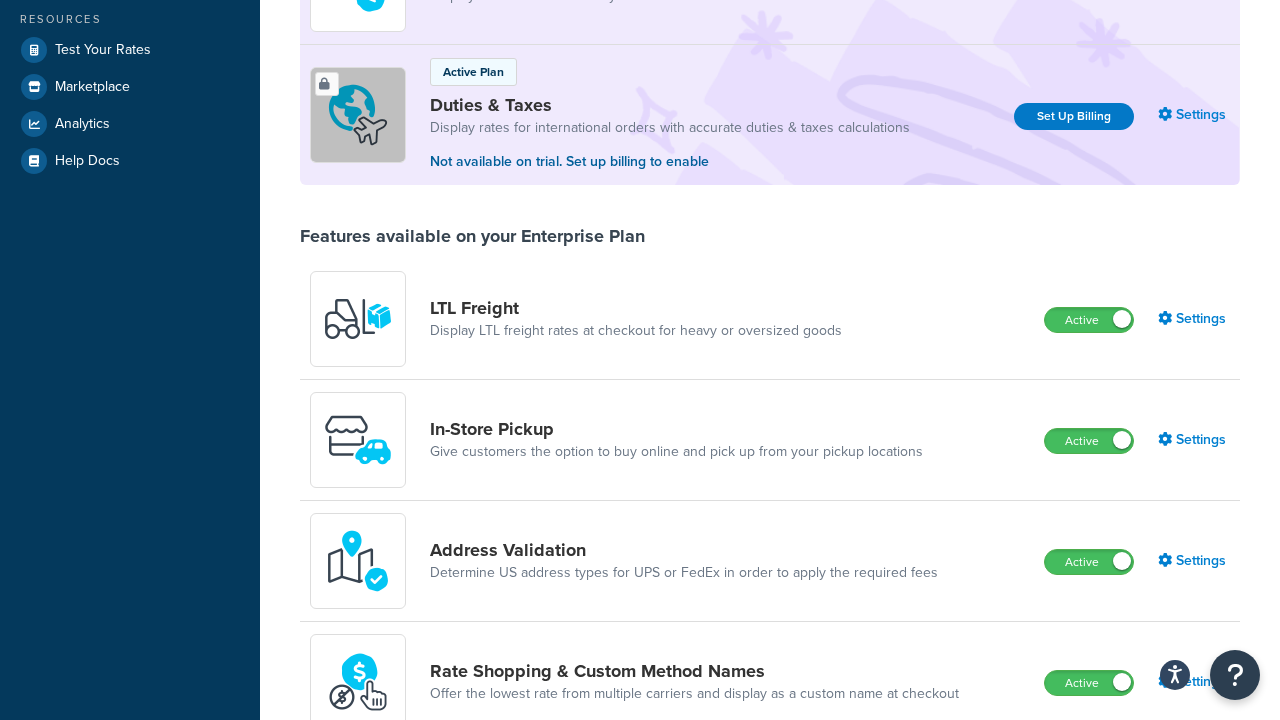 click on "Inactive" at bounding box center (1088, 804) 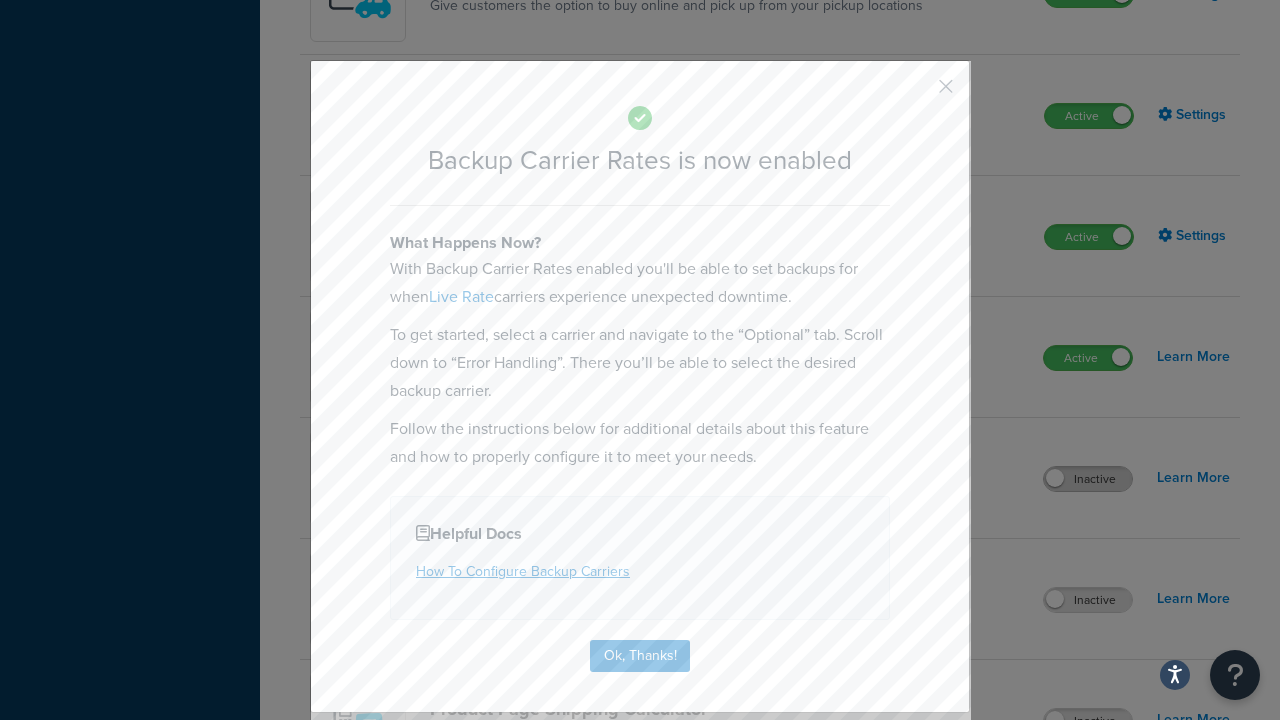 click at bounding box center [916, 93] 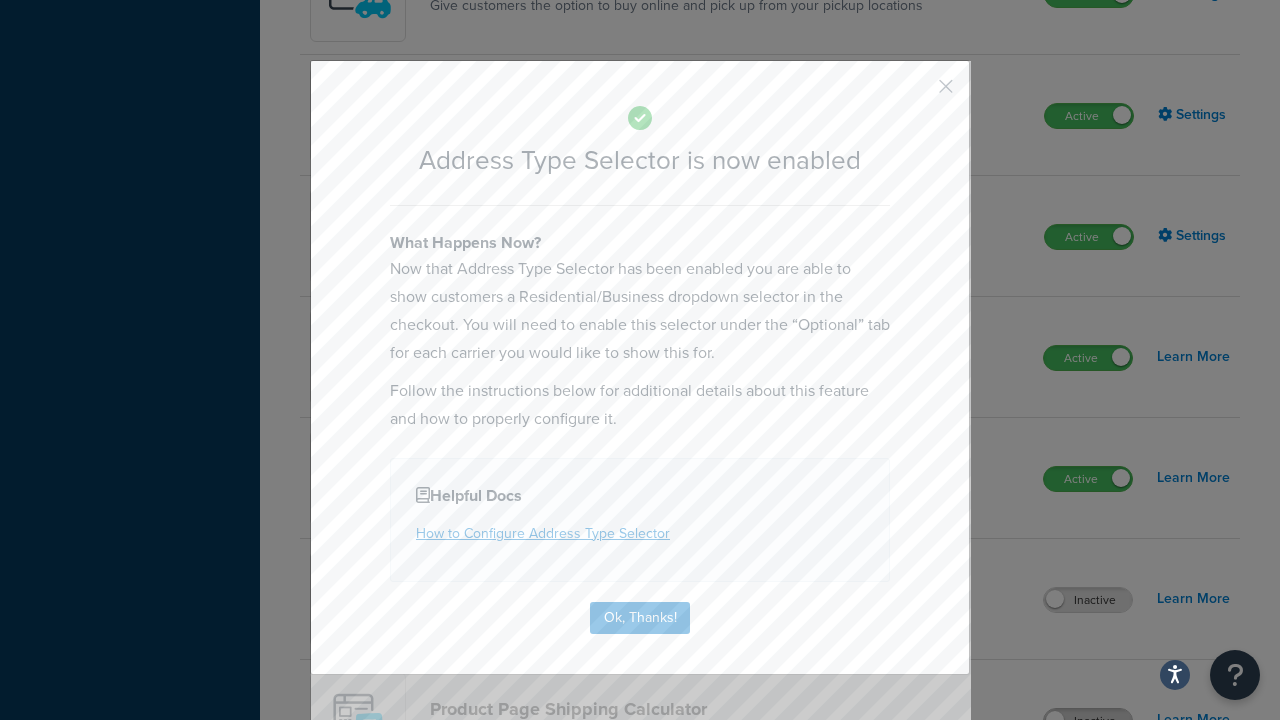 click at bounding box center (916, 93) 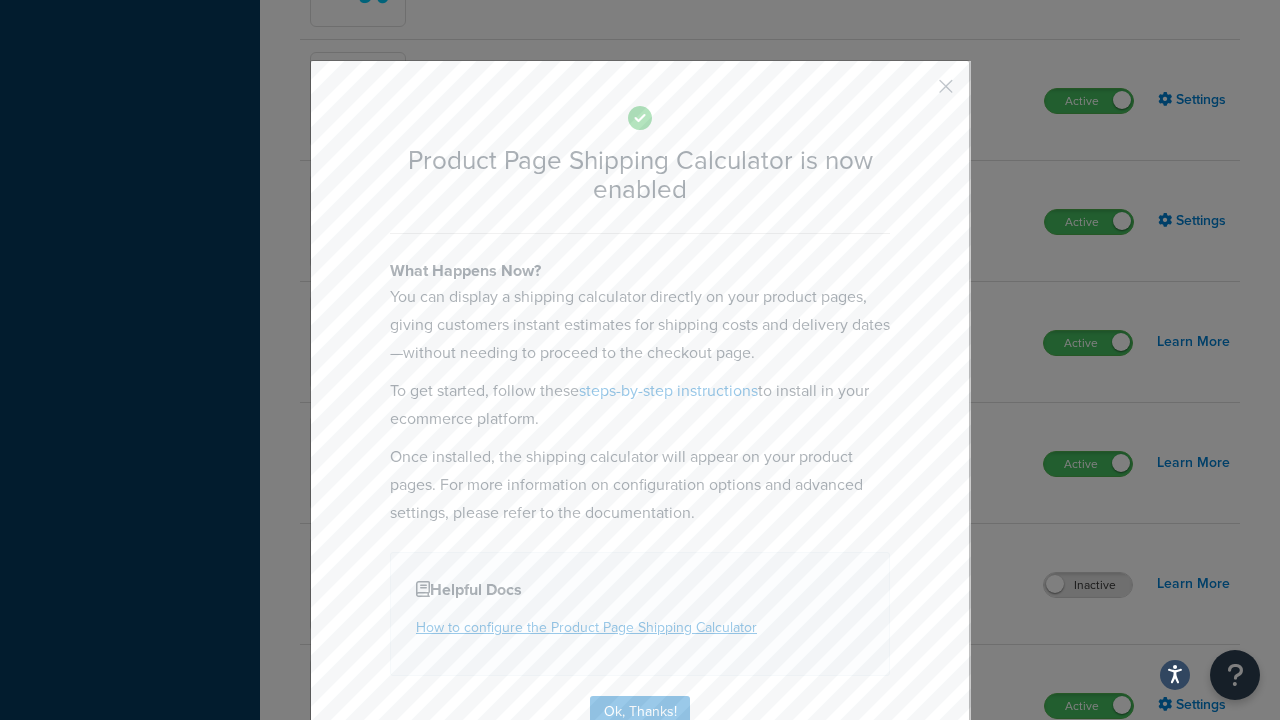 click at bounding box center (916, 93) 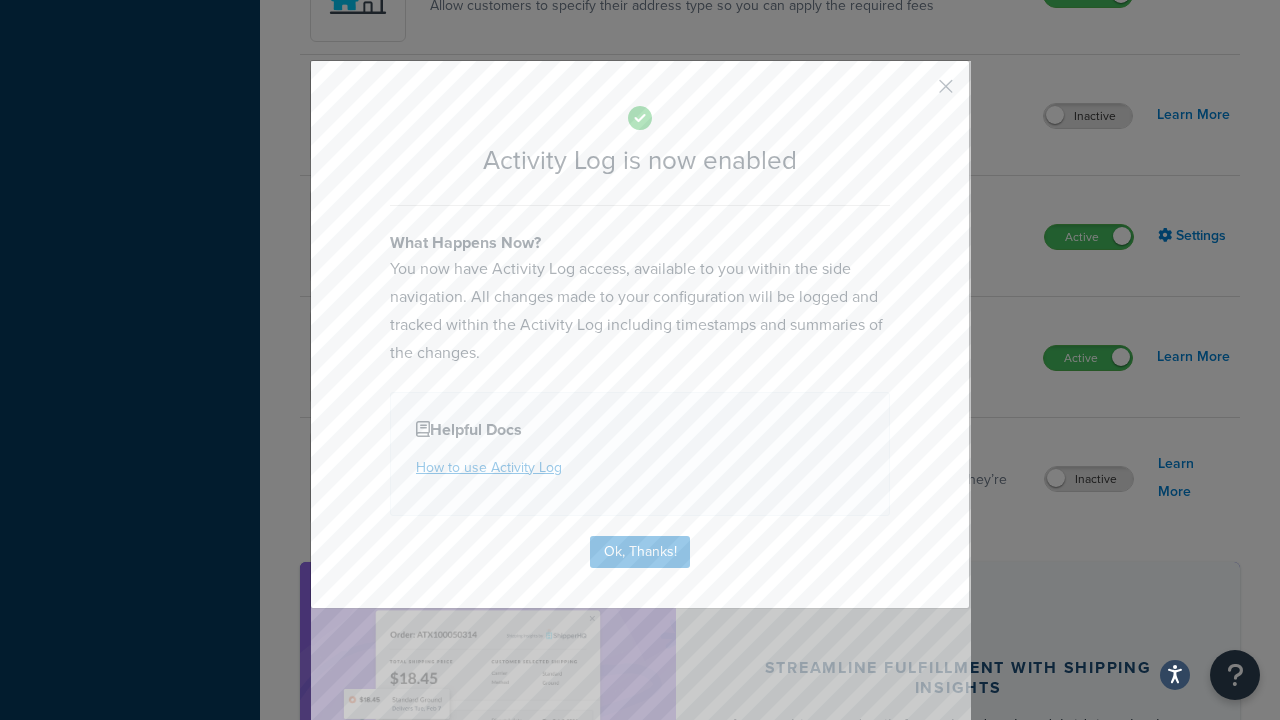 click at bounding box center (916, 93) 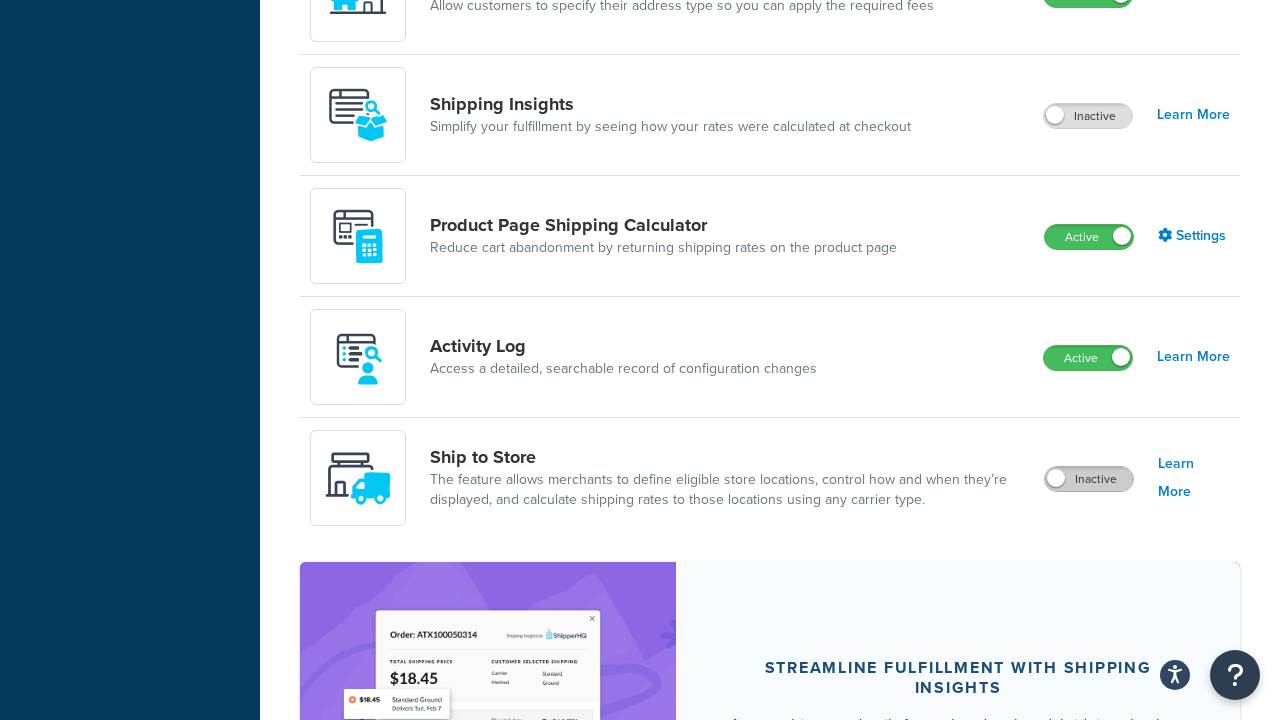 click on "Inactive" at bounding box center [1089, 479] 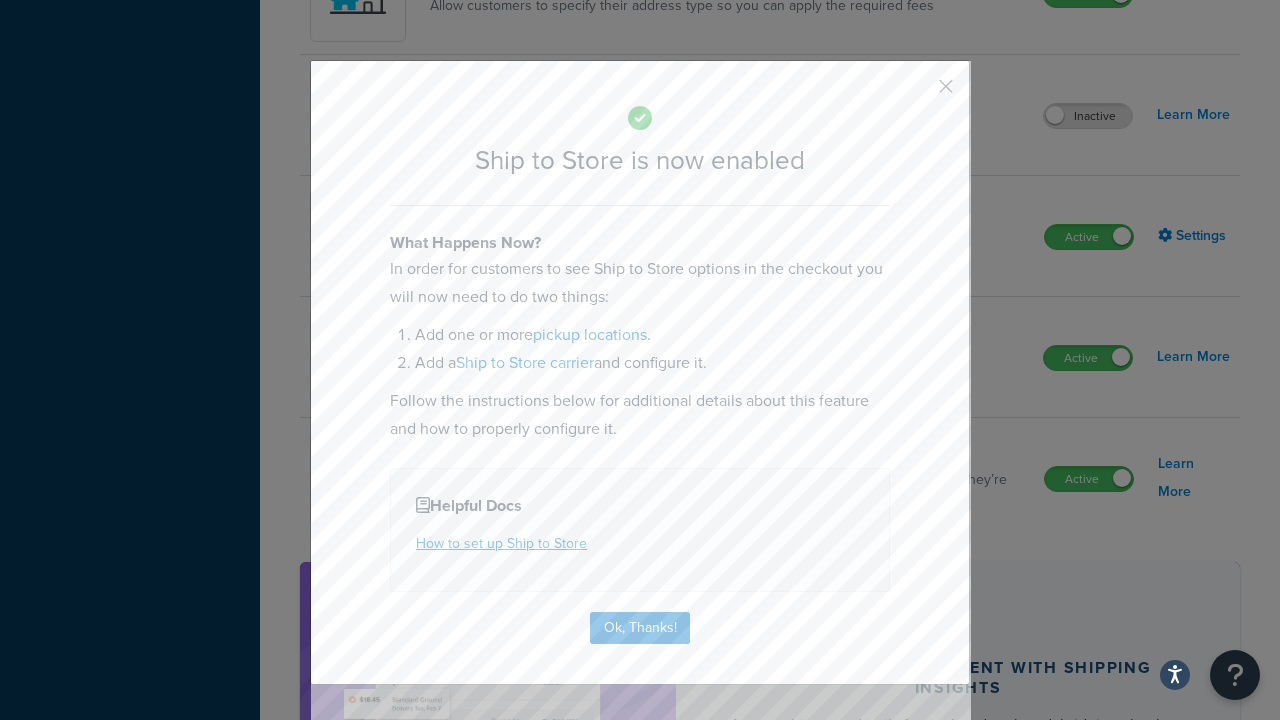 click at bounding box center (916, 93) 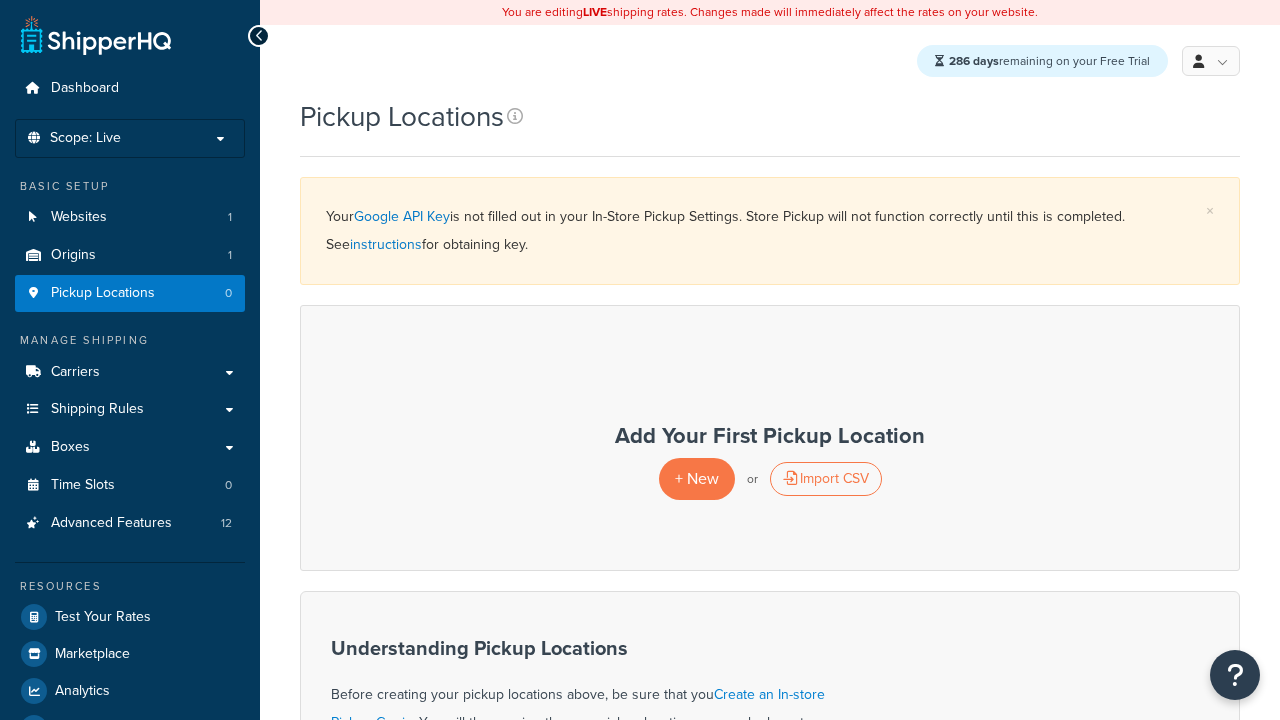 scroll, scrollTop: 0, scrollLeft: 0, axis: both 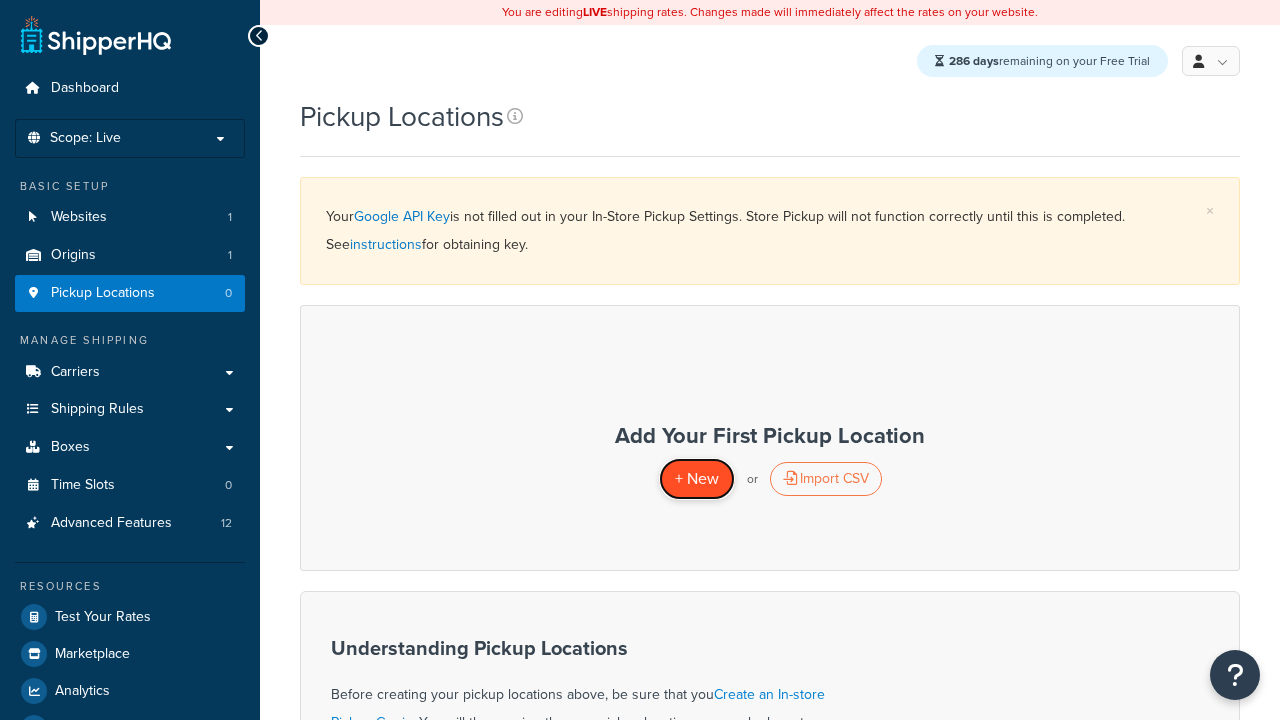 click on "+ New" at bounding box center [697, 478] 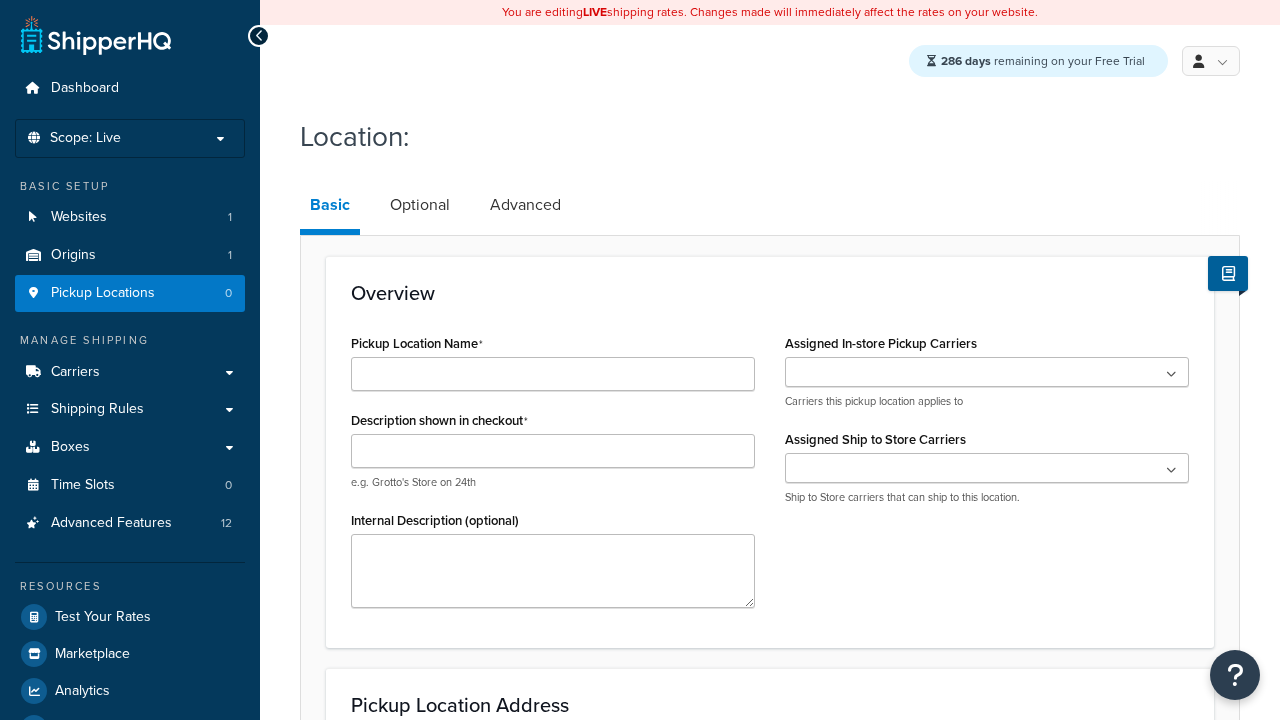 scroll, scrollTop: 0, scrollLeft: 0, axis: both 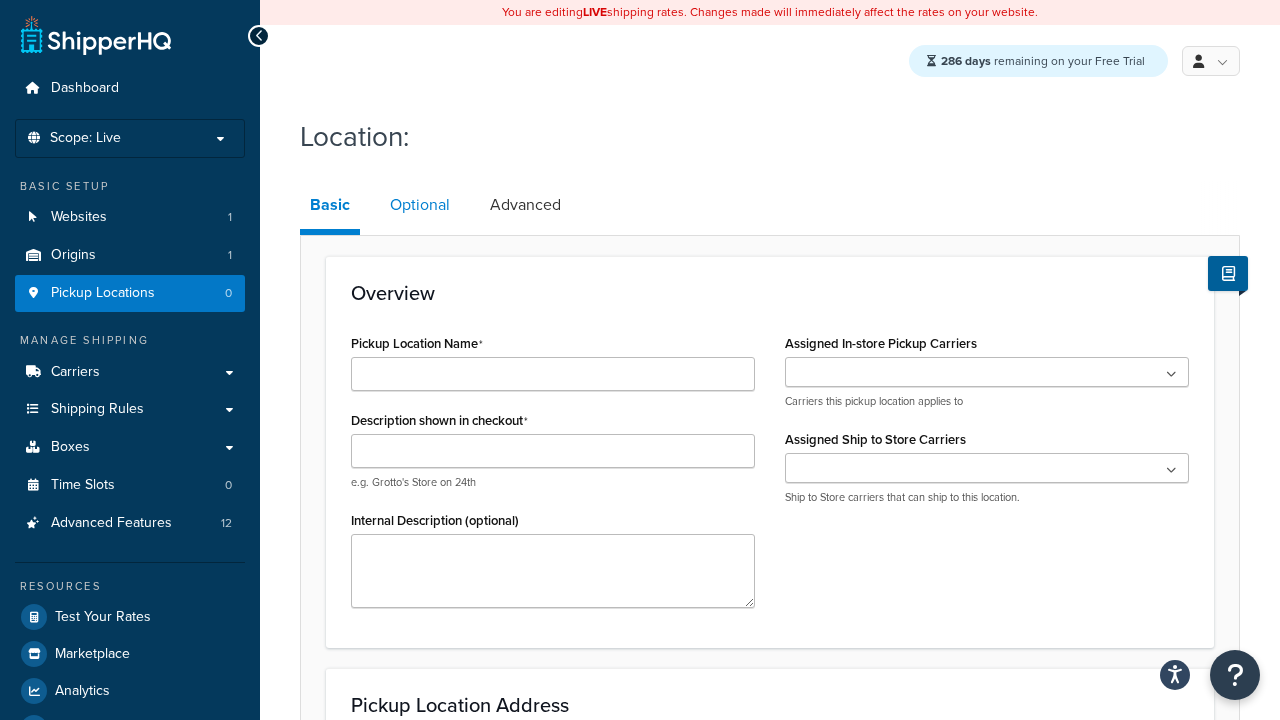 click on "Optional" at bounding box center [420, 205] 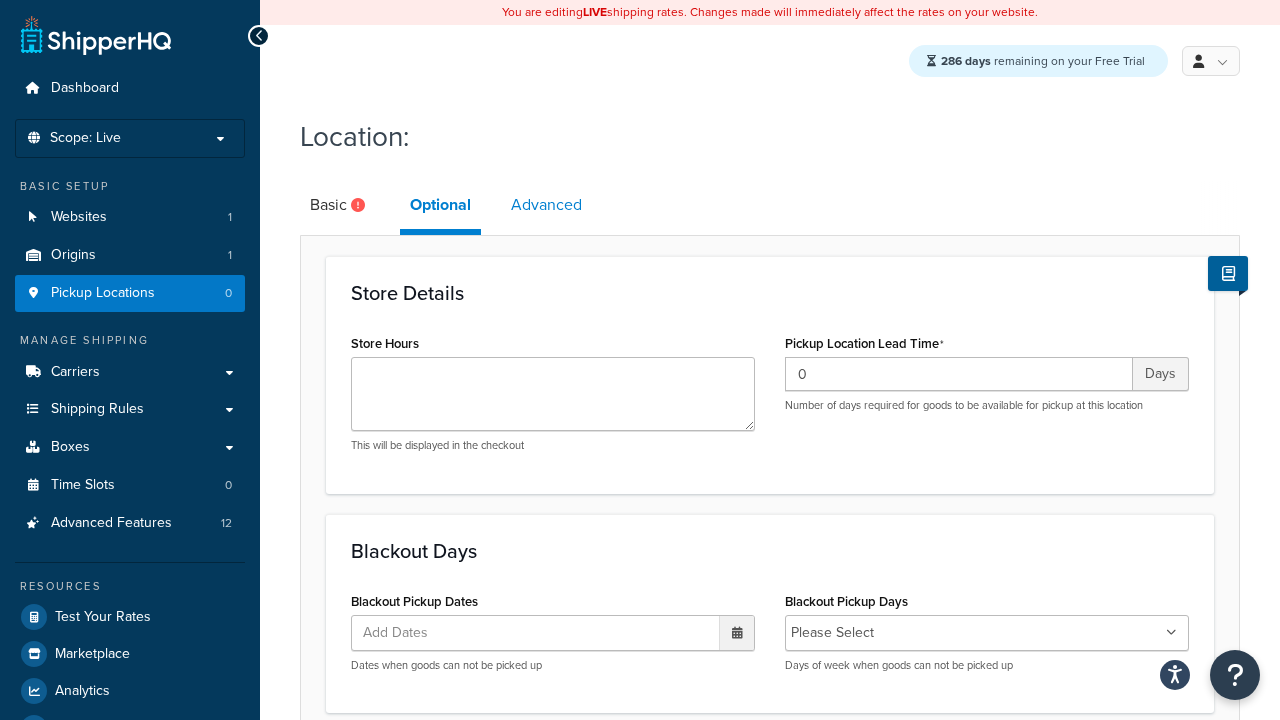 click on "Advanced" at bounding box center (546, 205) 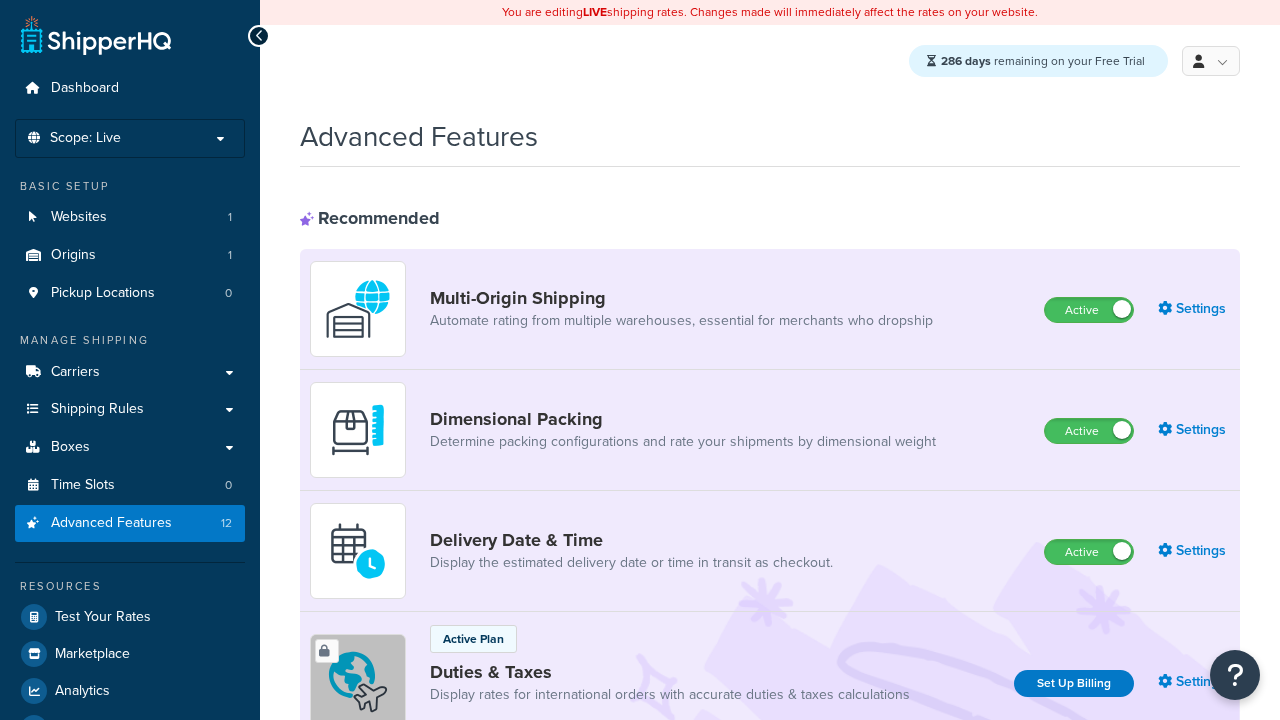scroll, scrollTop: 0, scrollLeft: 0, axis: both 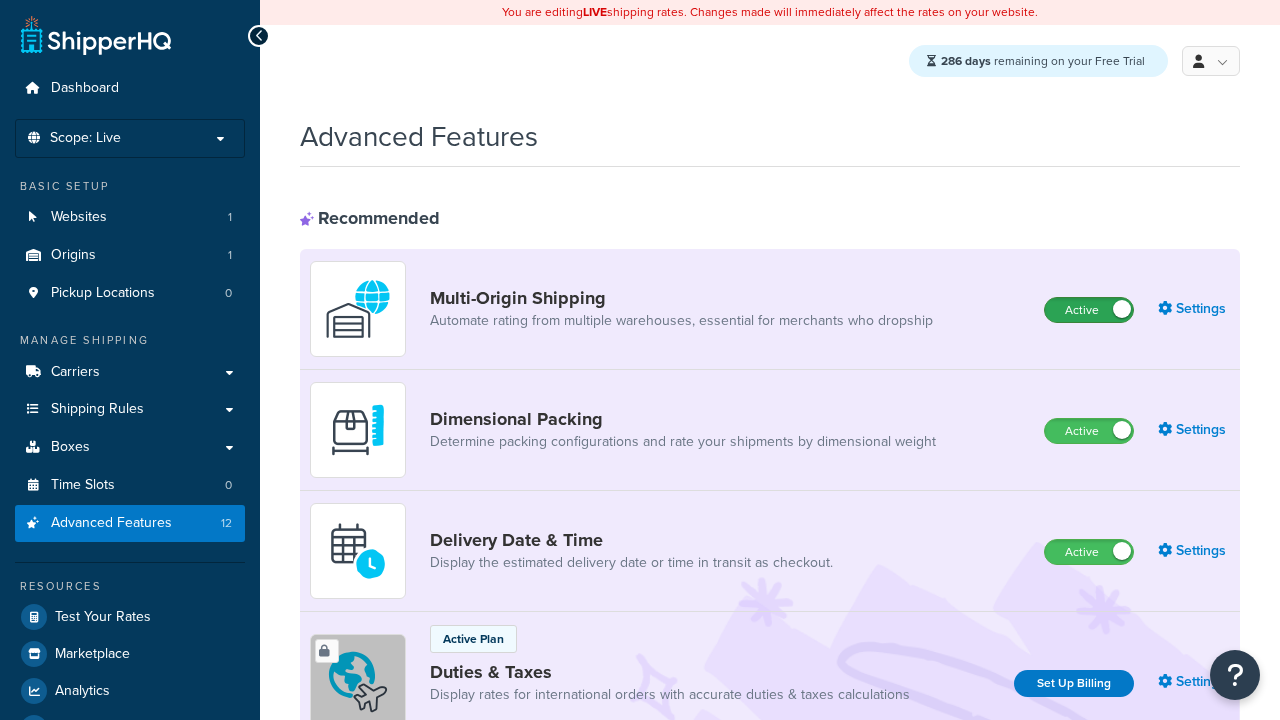 click on "Active" at bounding box center [1089, 310] 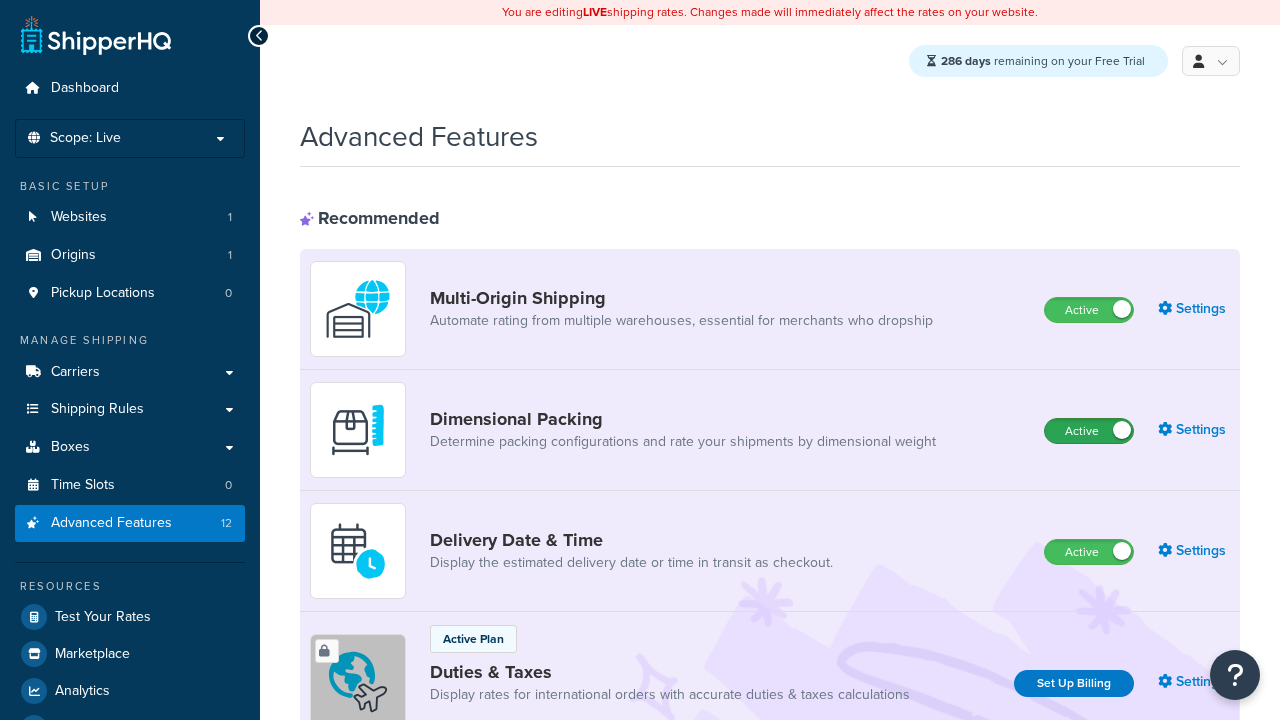 click on "Active" at bounding box center [1089, 431] 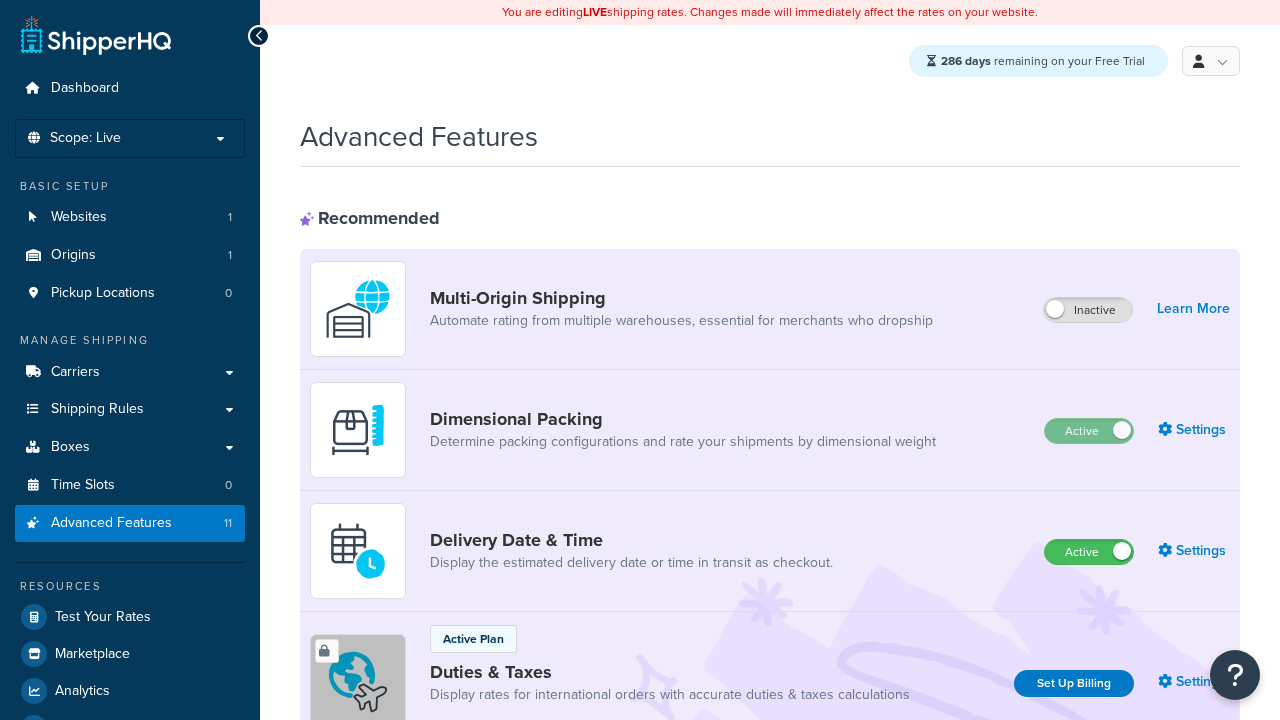 scroll, scrollTop: 0, scrollLeft: 0, axis: both 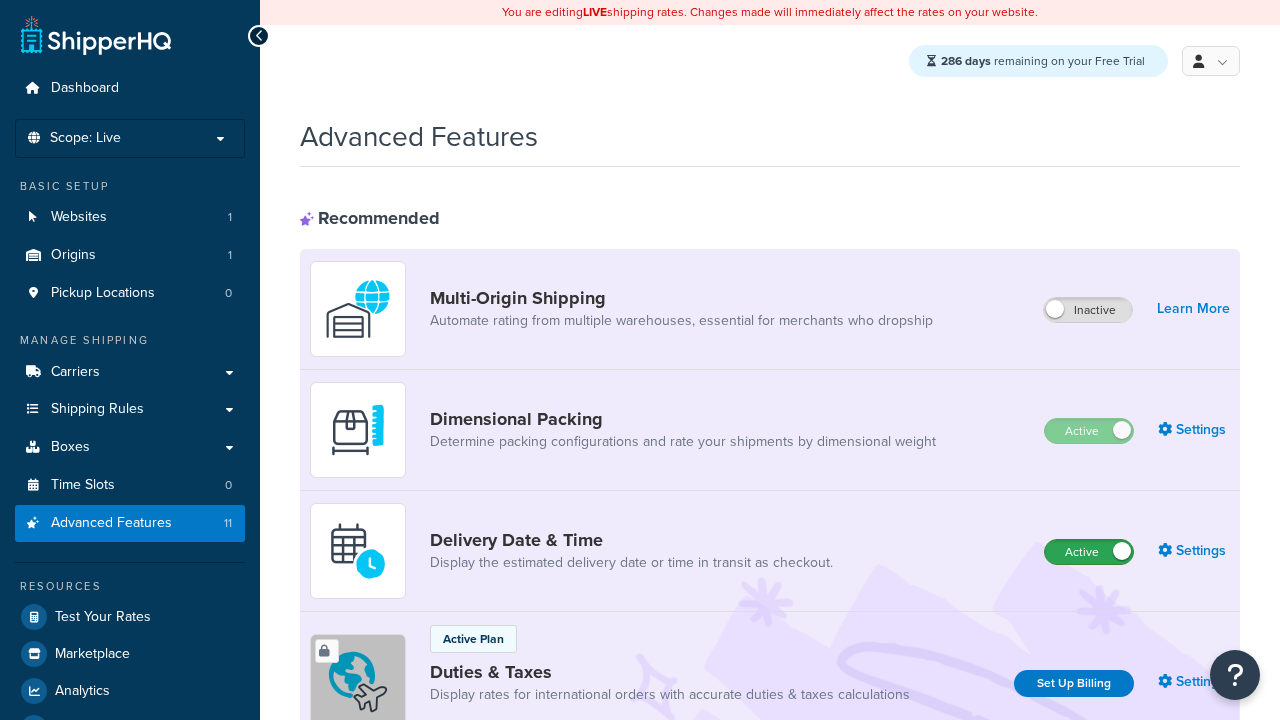 click on "Active" at bounding box center (1089, 552) 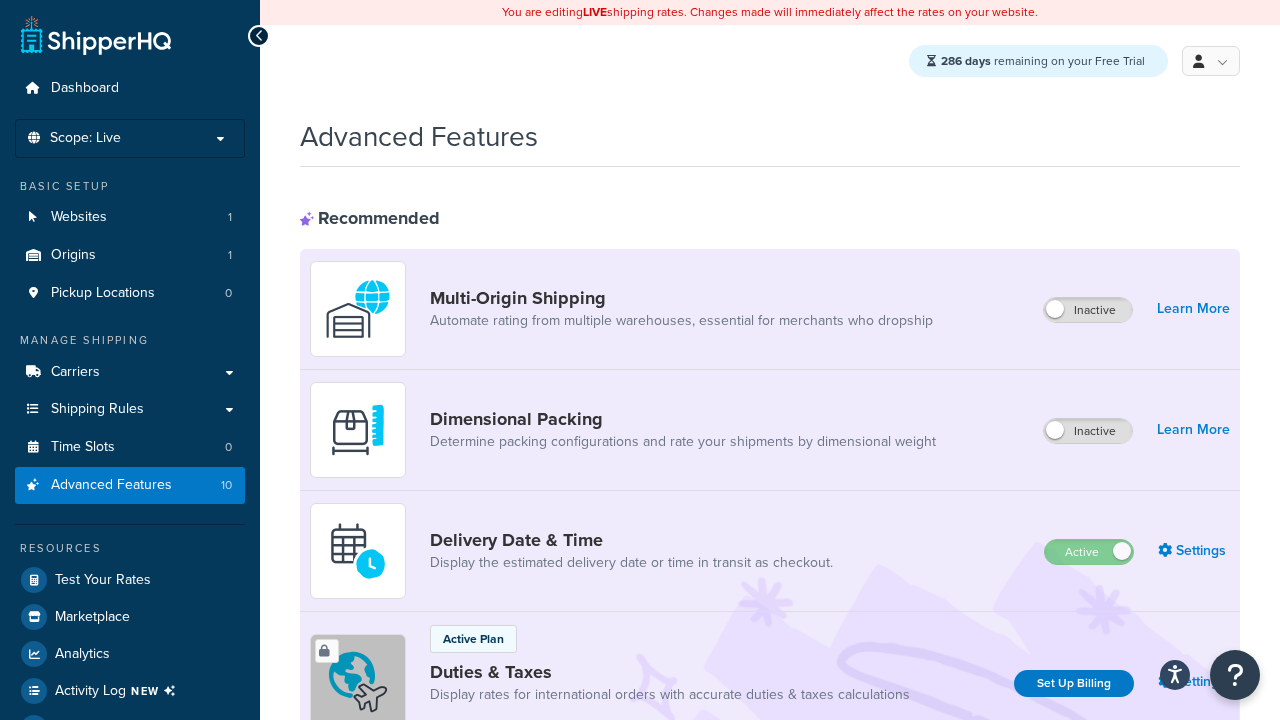 click on "Active" at bounding box center [1089, 887] 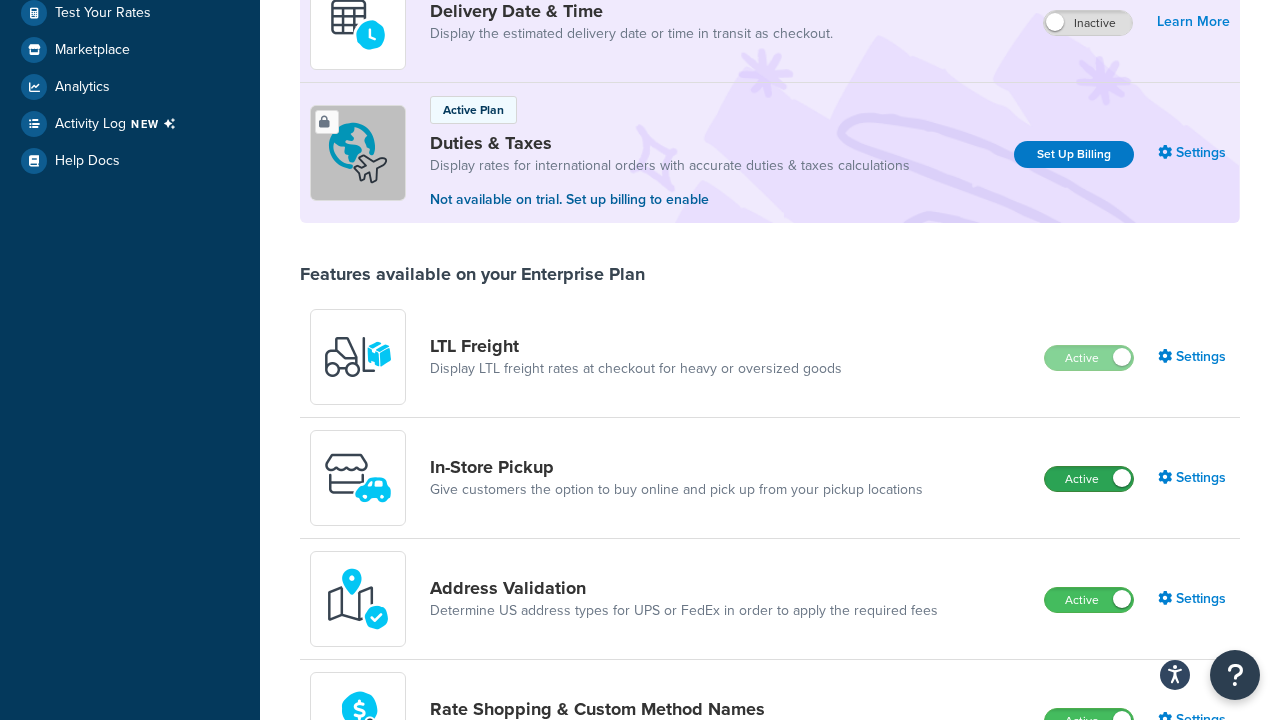 click on "Active" at bounding box center (1089, 479) 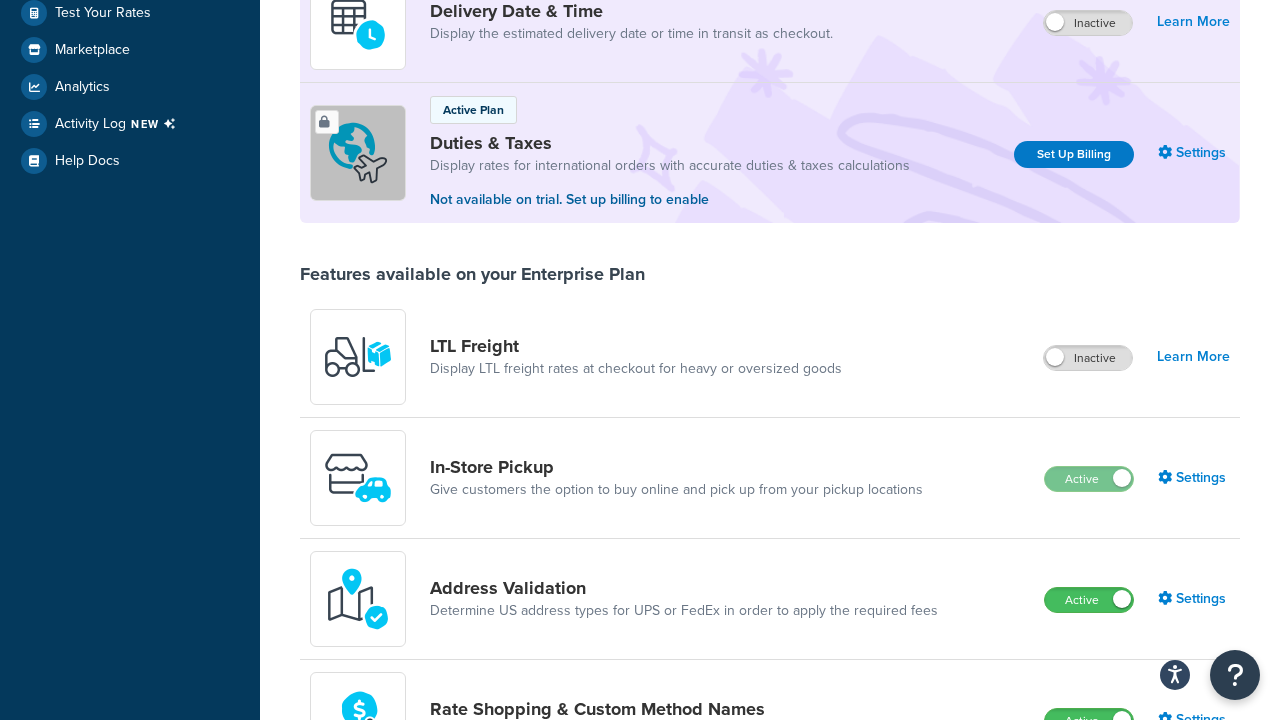 click on "Active" at bounding box center [1089, 600] 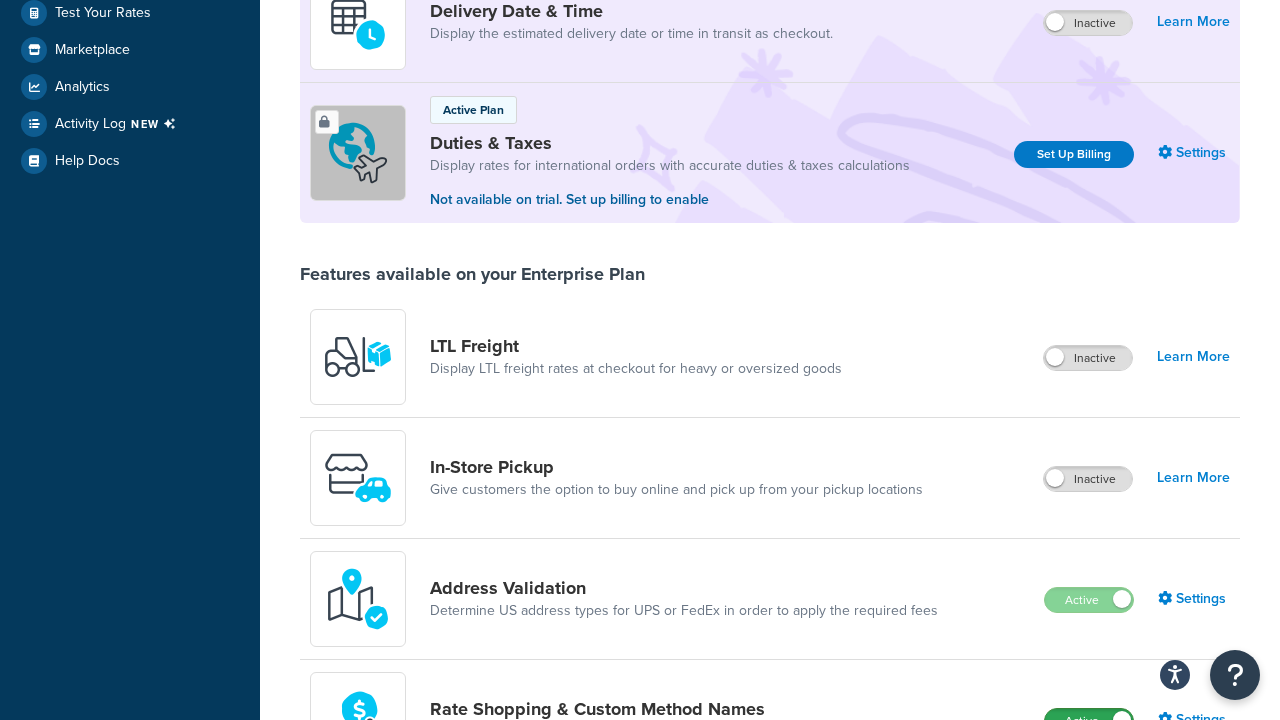 click on "Active" at bounding box center (1089, 721) 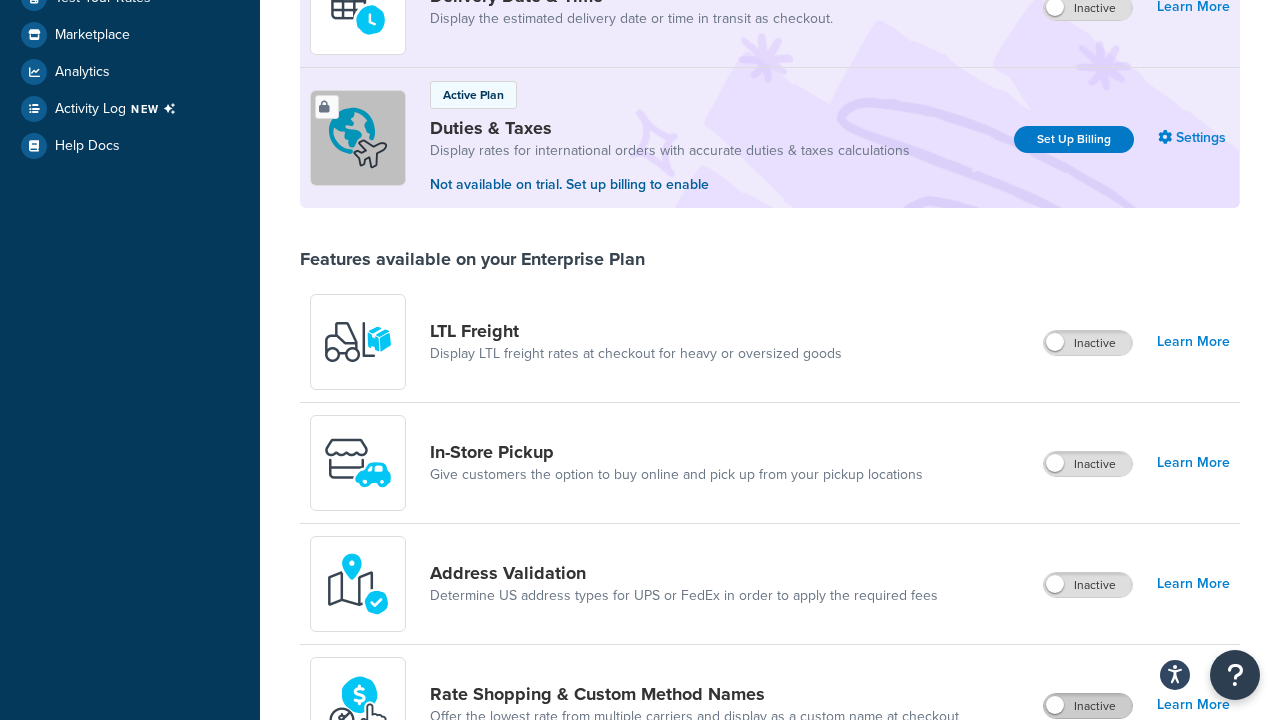 click on "Active" at bounding box center (1088, 827) 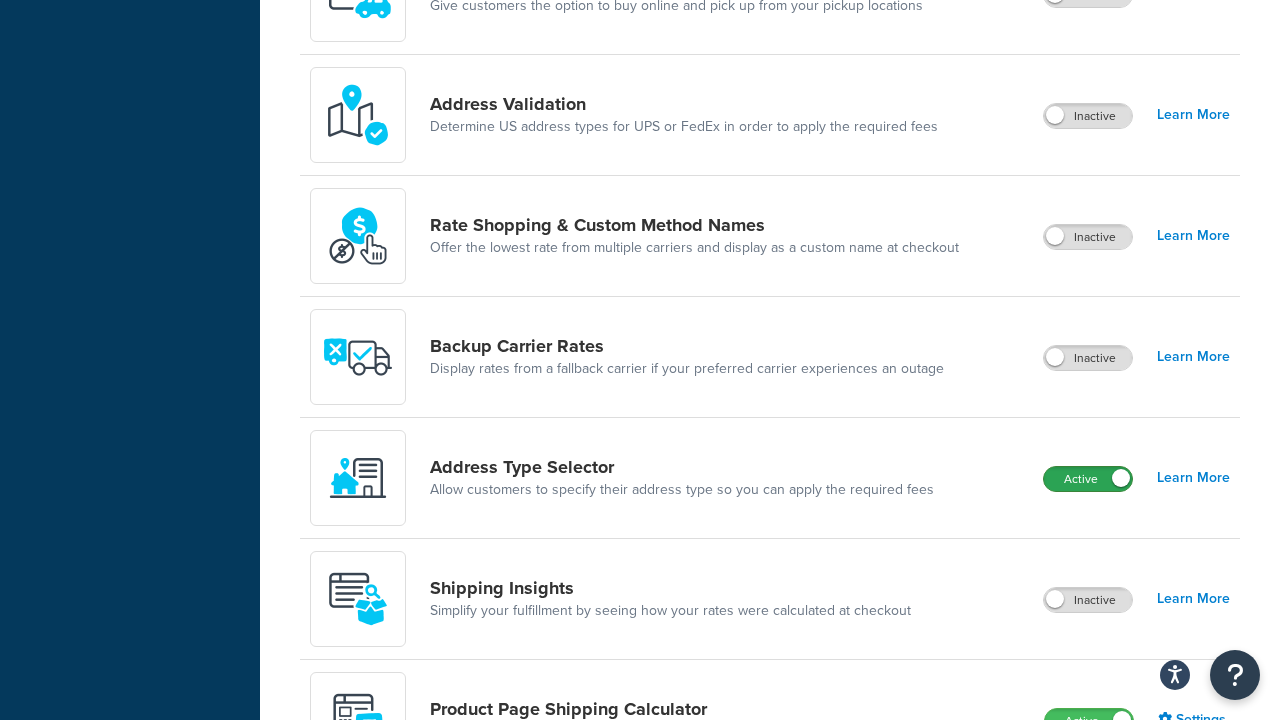 click on "Active" at bounding box center (1088, 479) 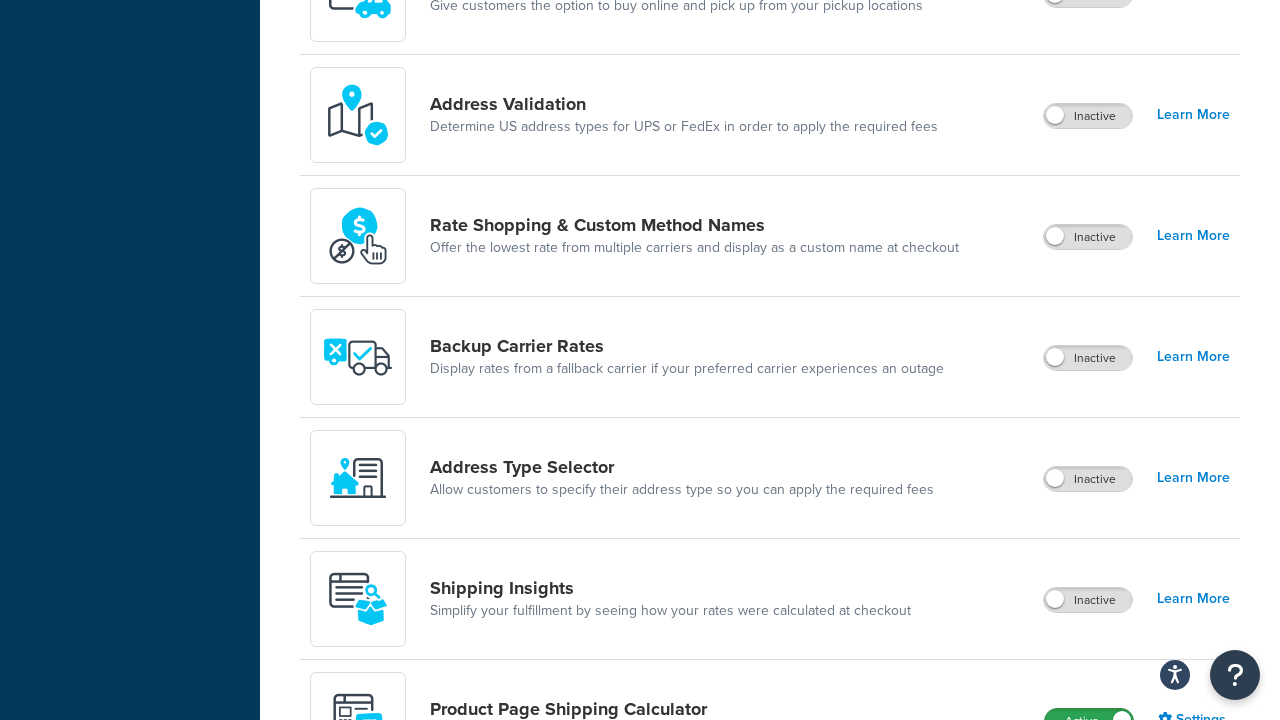 click on "Active" at bounding box center (1089, 721) 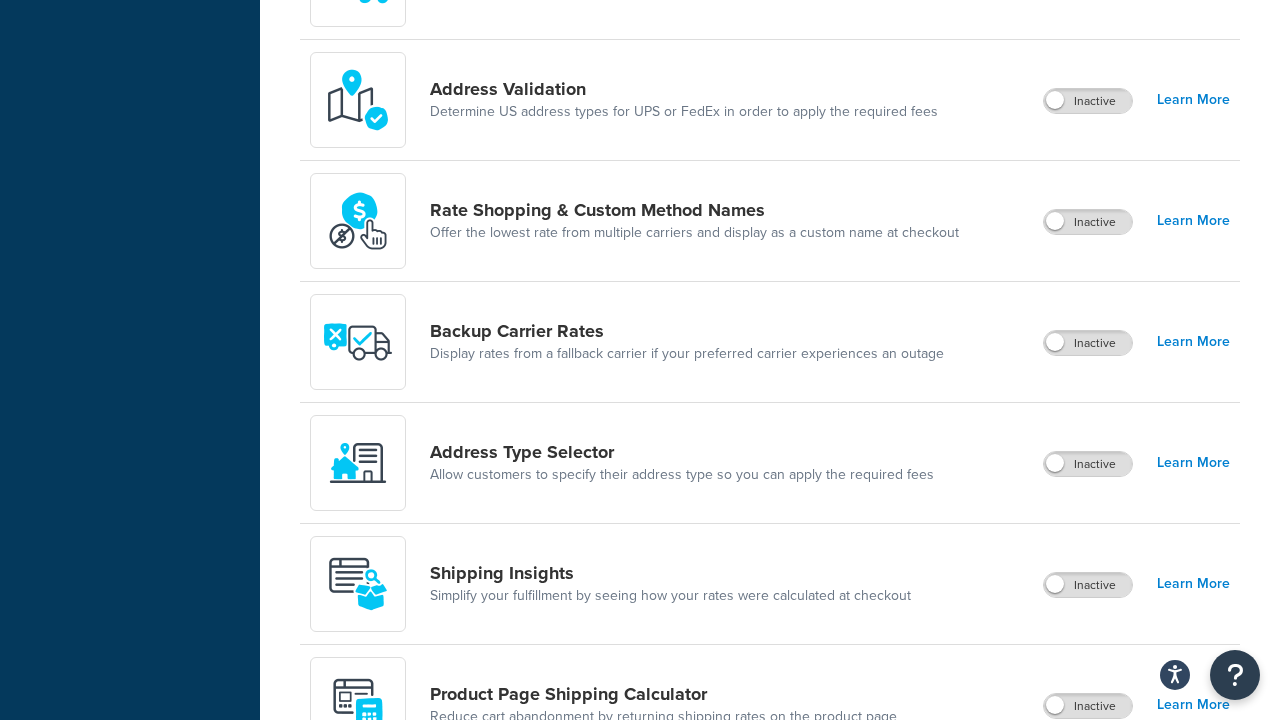click on "Active" at bounding box center (1088, 827) 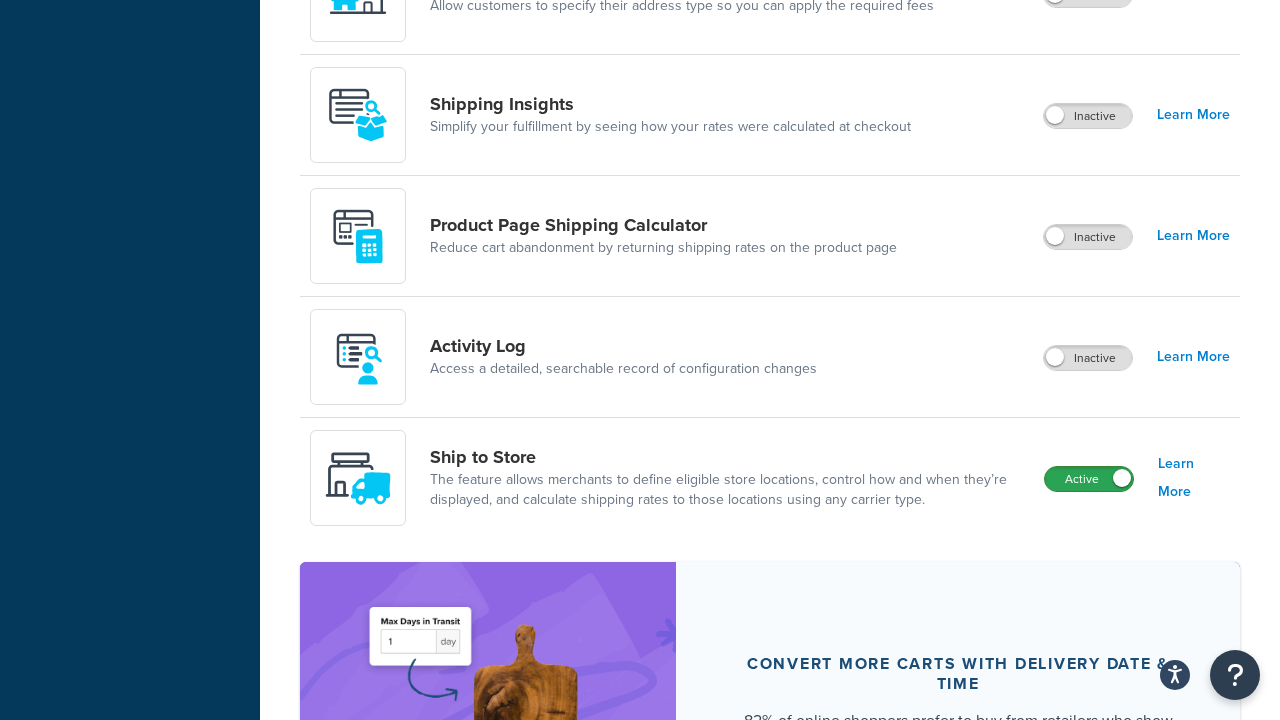 click on "Active" at bounding box center [1089, 479] 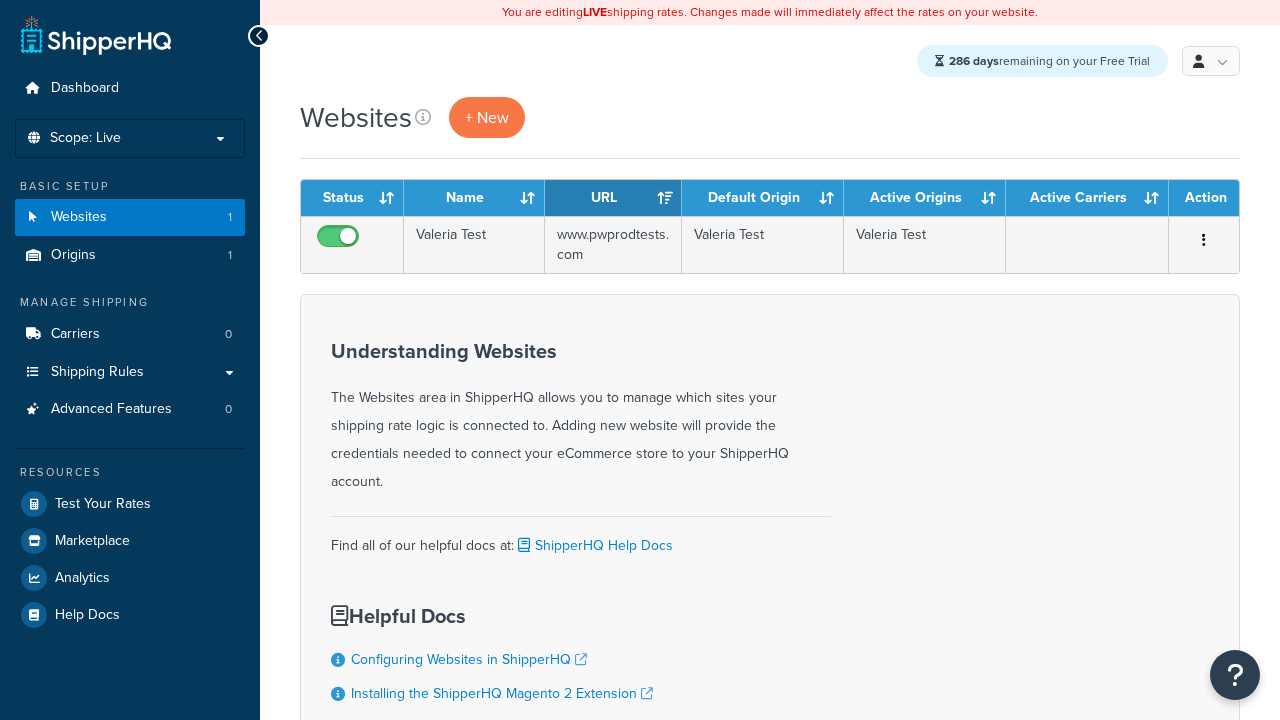 scroll, scrollTop: 0, scrollLeft: 0, axis: both 